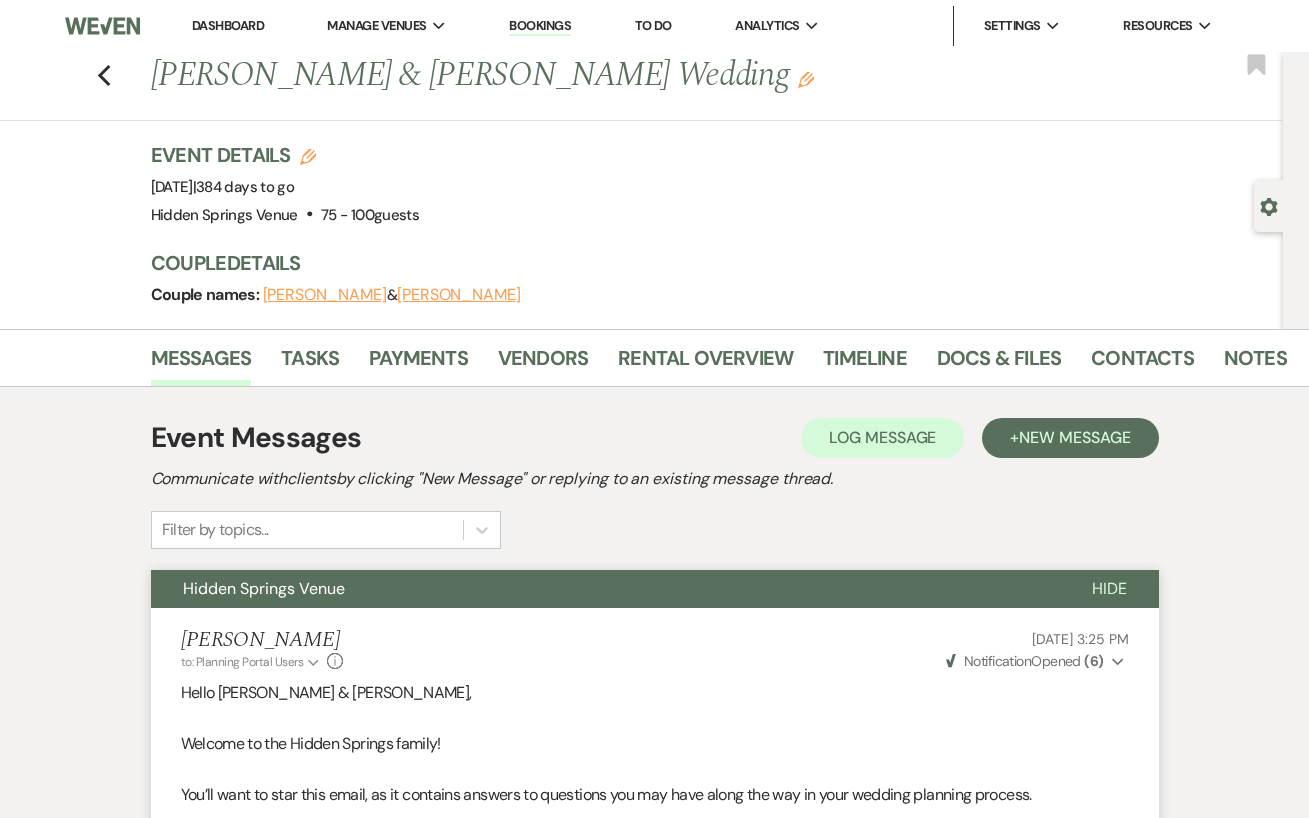 scroll, scrollTop: 0, scrollLeft: 0, axis: both 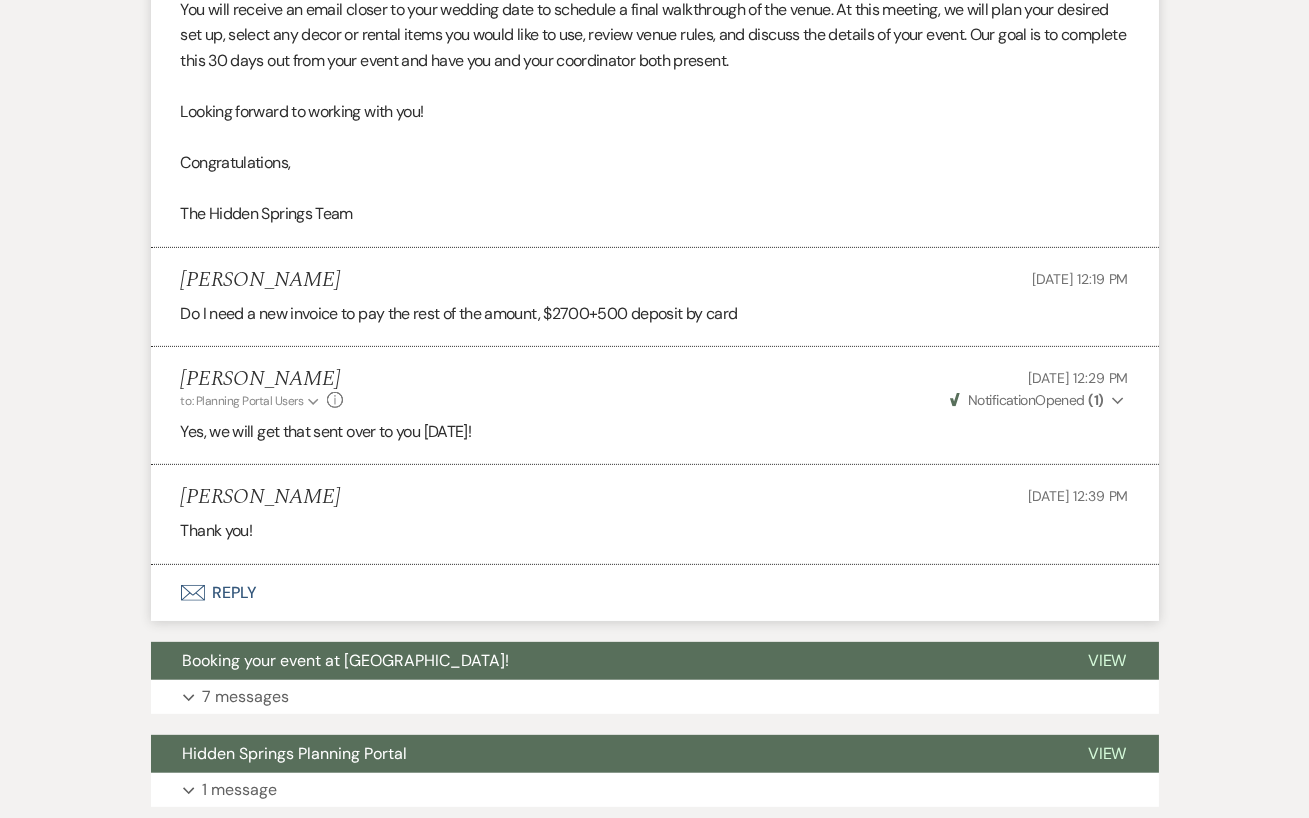 click on "Envelope Reply" at bounding box center [655, 593] 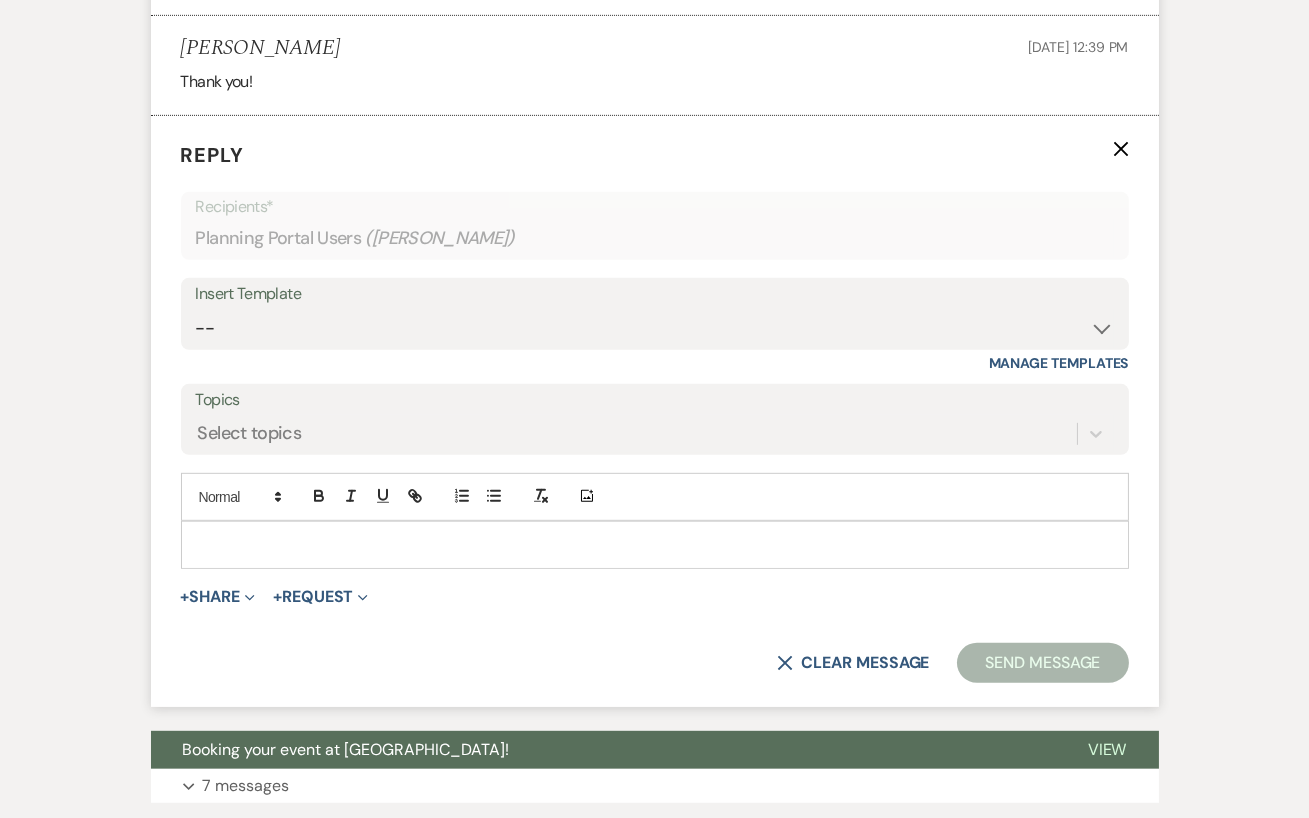 scroll, scrollTop: 2106, scrollLeft: 0, axis: vertical 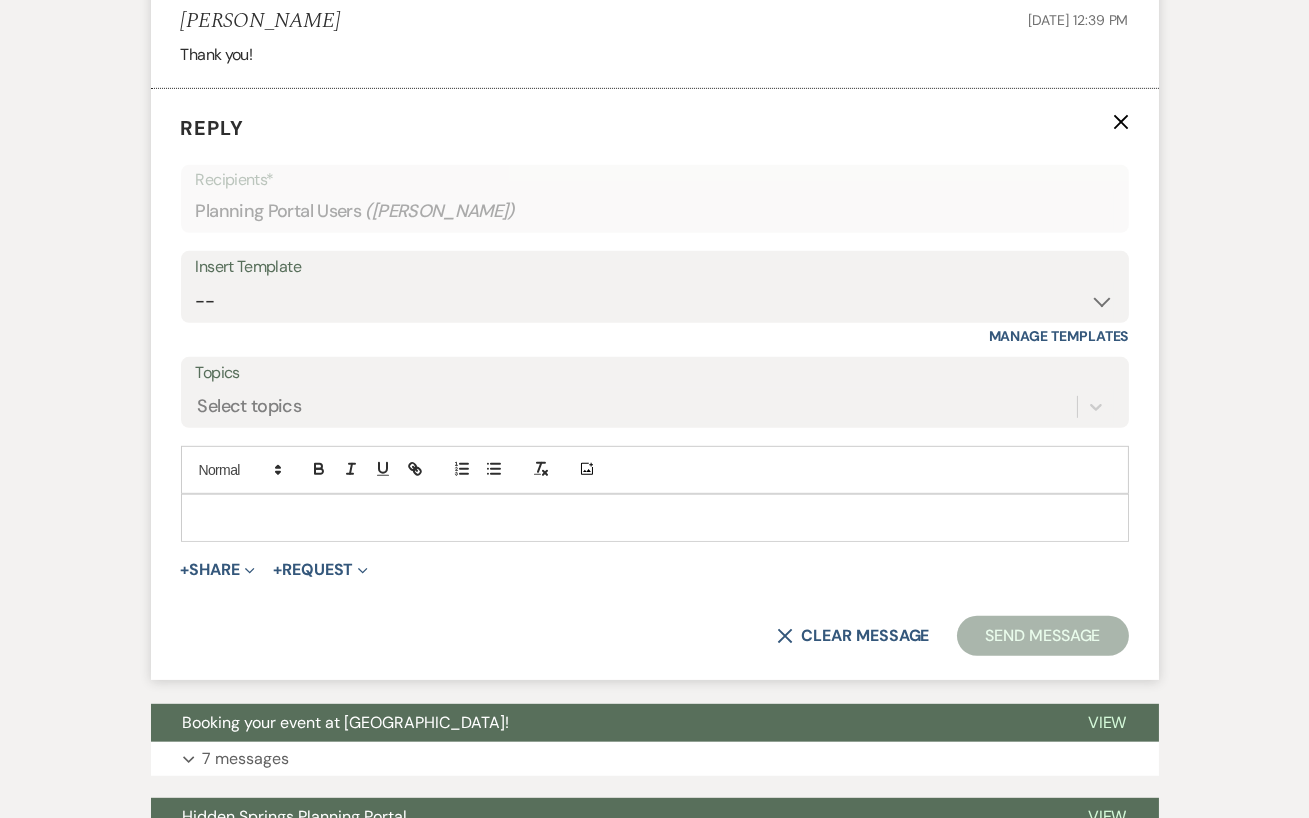 click at bounding box center (655, 518) 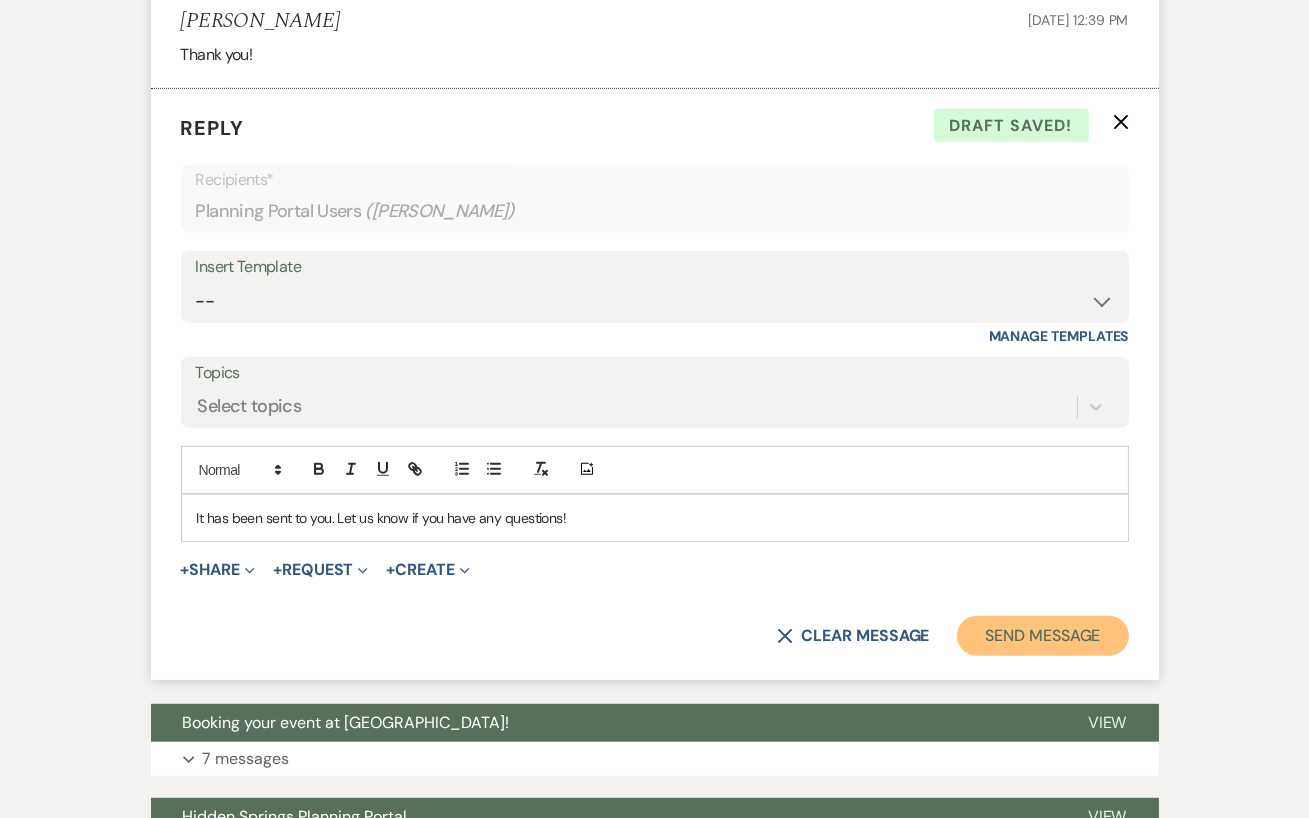 click on "Send Message" at bounding box center [1042, 636] 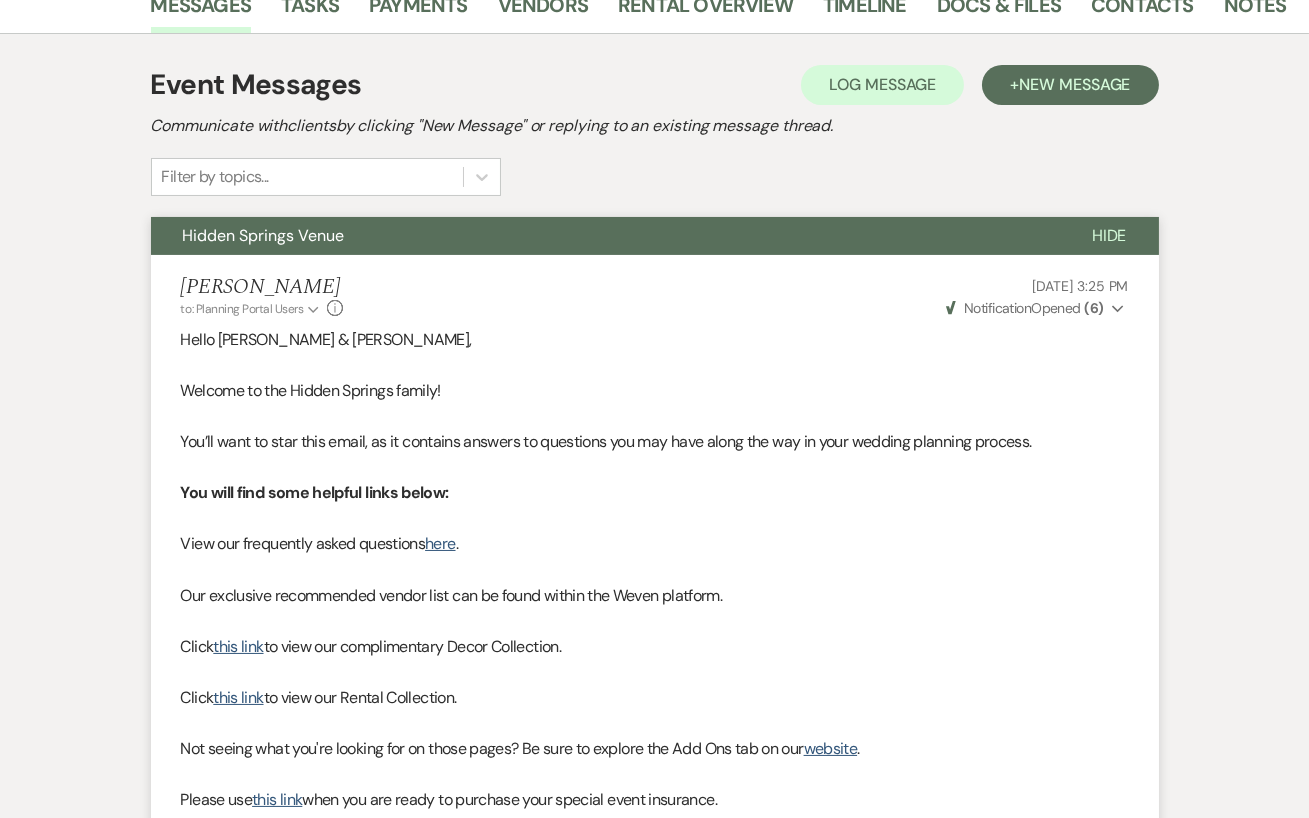 scroll, scrollTop: 0, scrollLeft: 0, axis: both 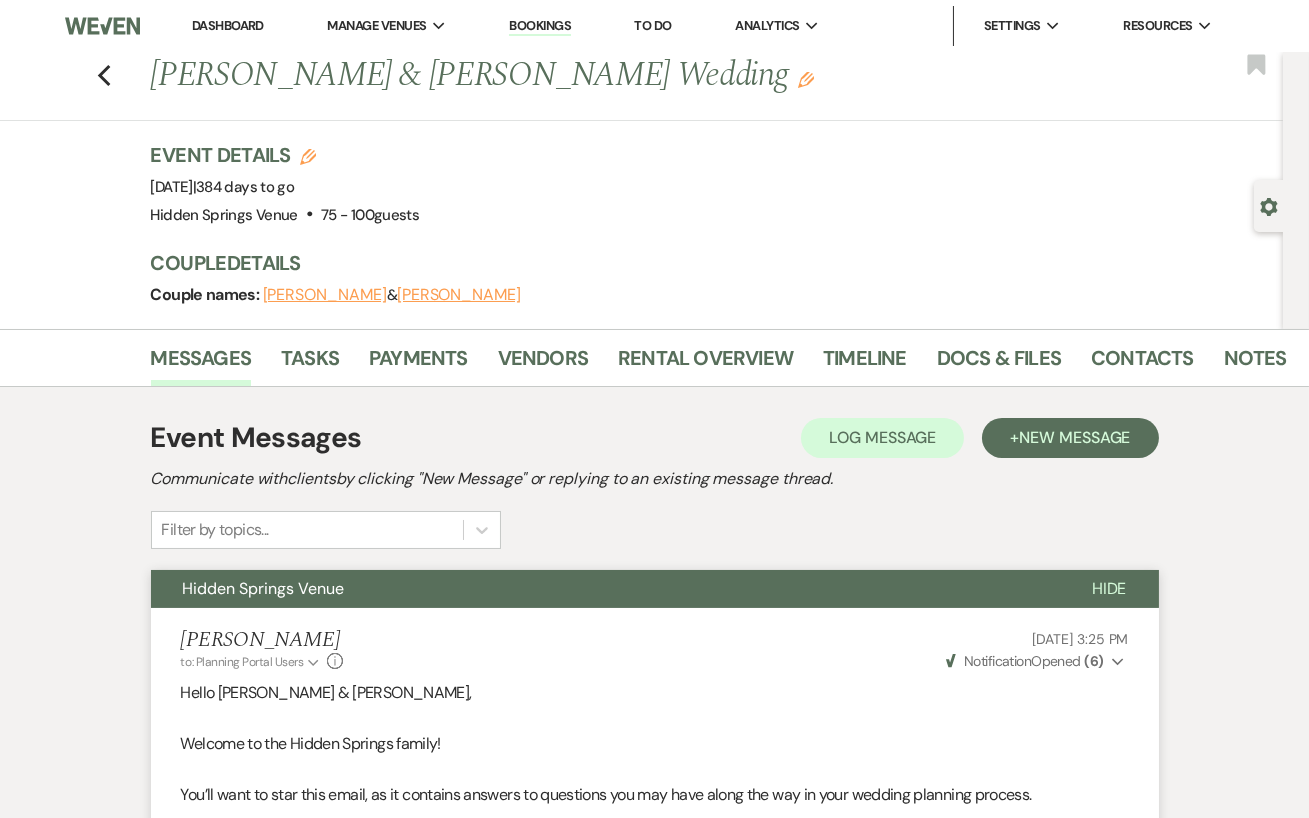 click on "Dashboard" at bounding box center (228, 26) 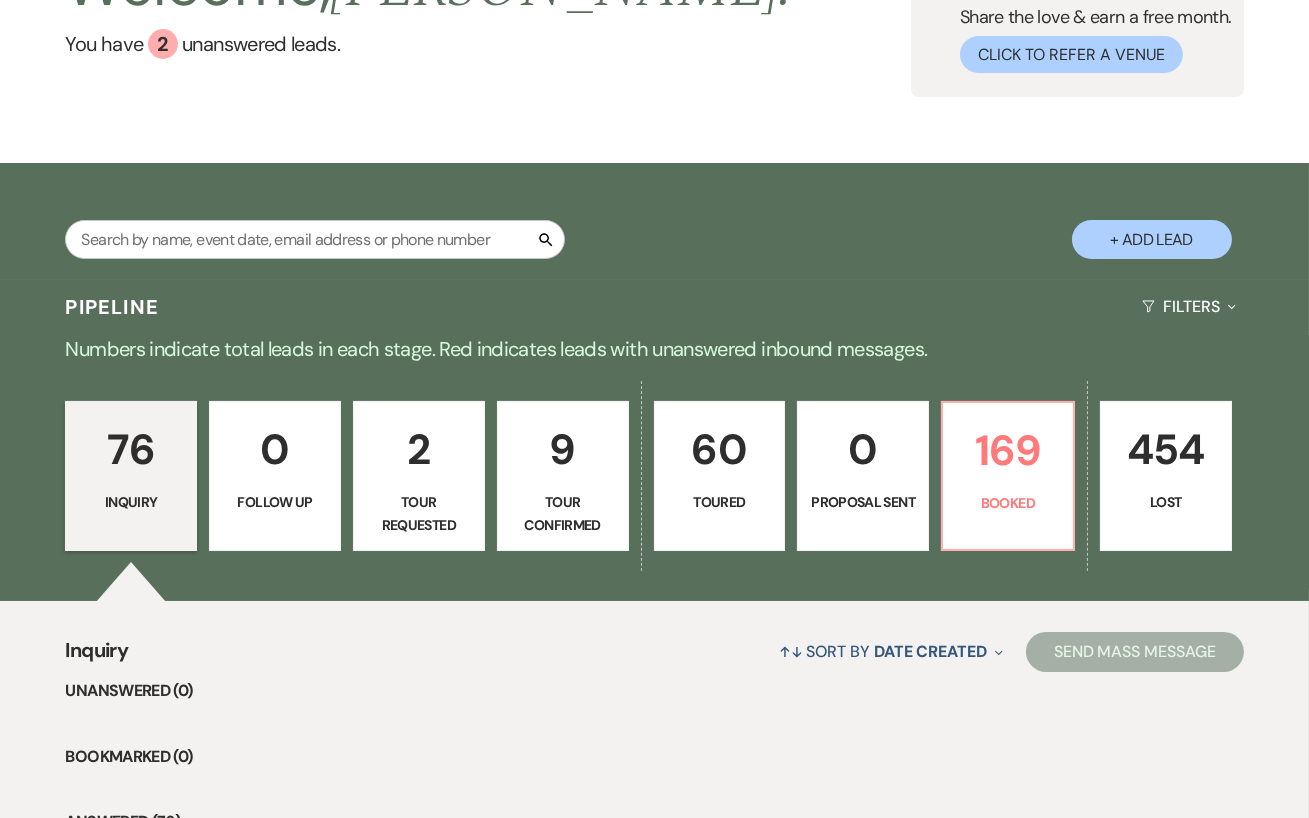 scroll, scrollTop: 235, scrollLeft: 0, axis: vertical 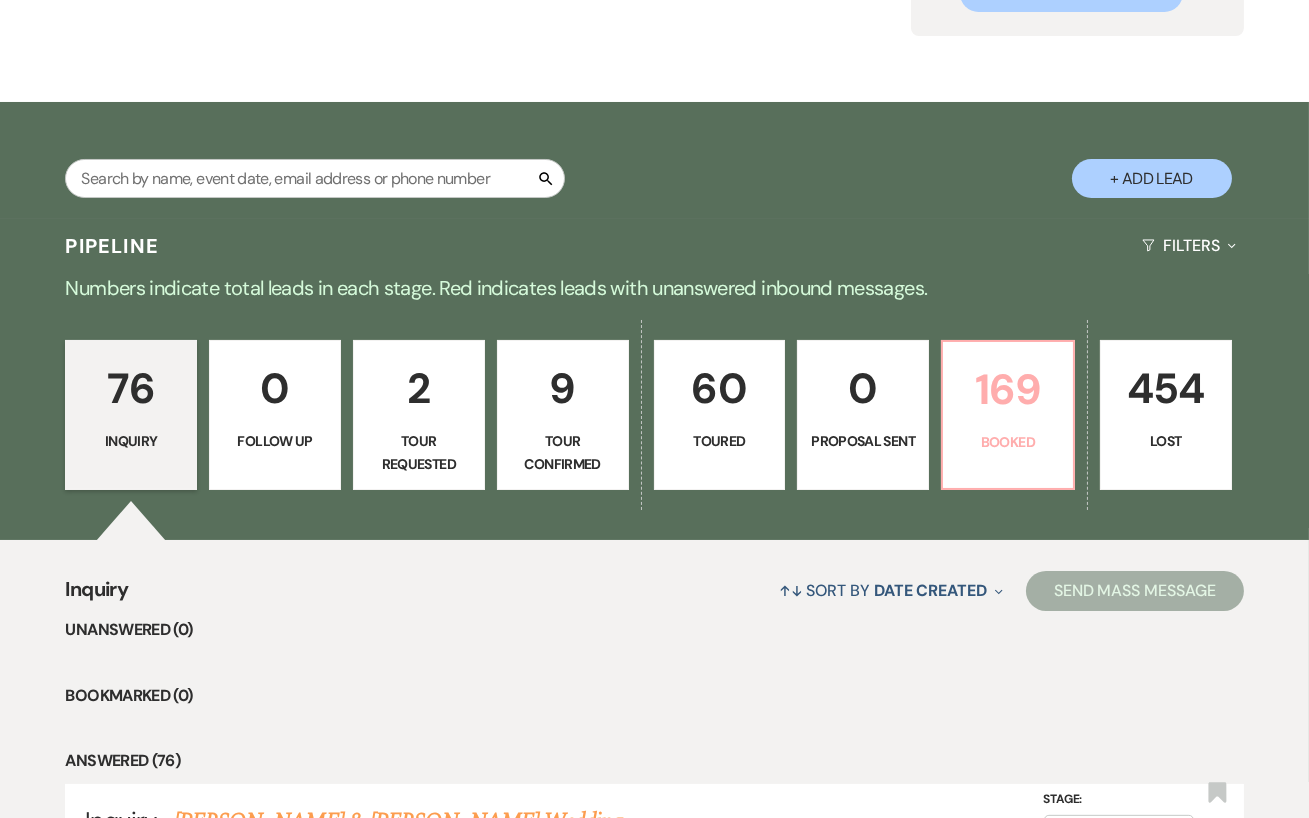 click on "Booked" at bounding box center (1008, 442) 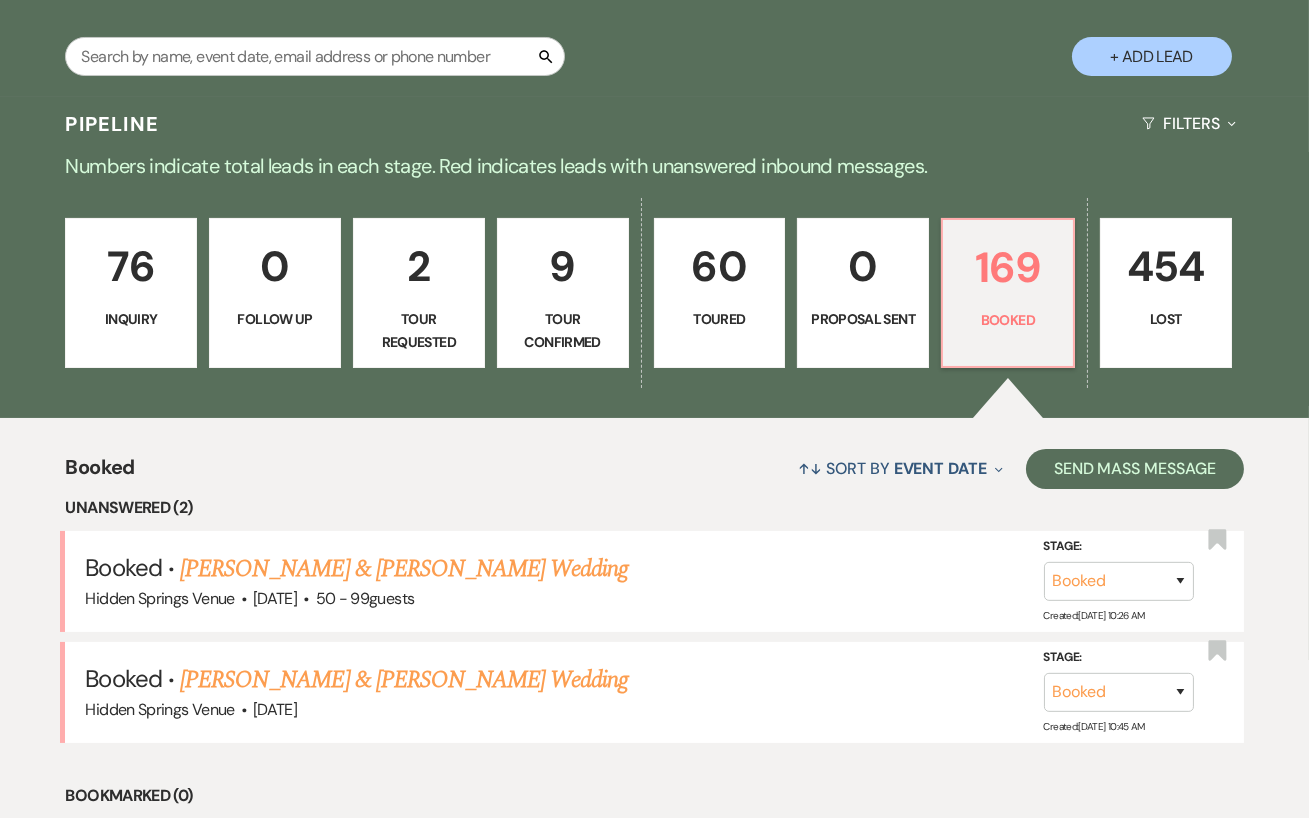 scroll, scrollTop: 0, scrollLeft: 0, axis: both 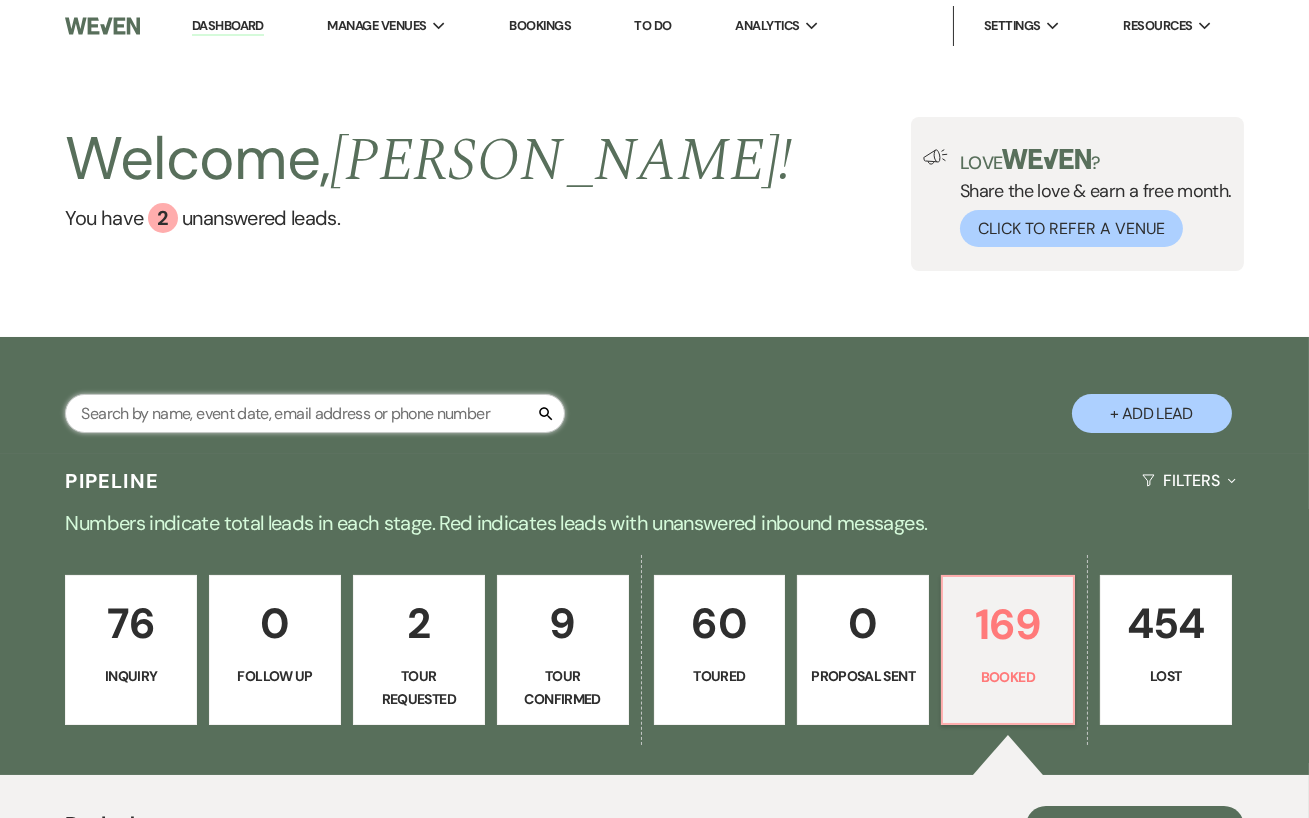 click at bounding box center [315, 413] 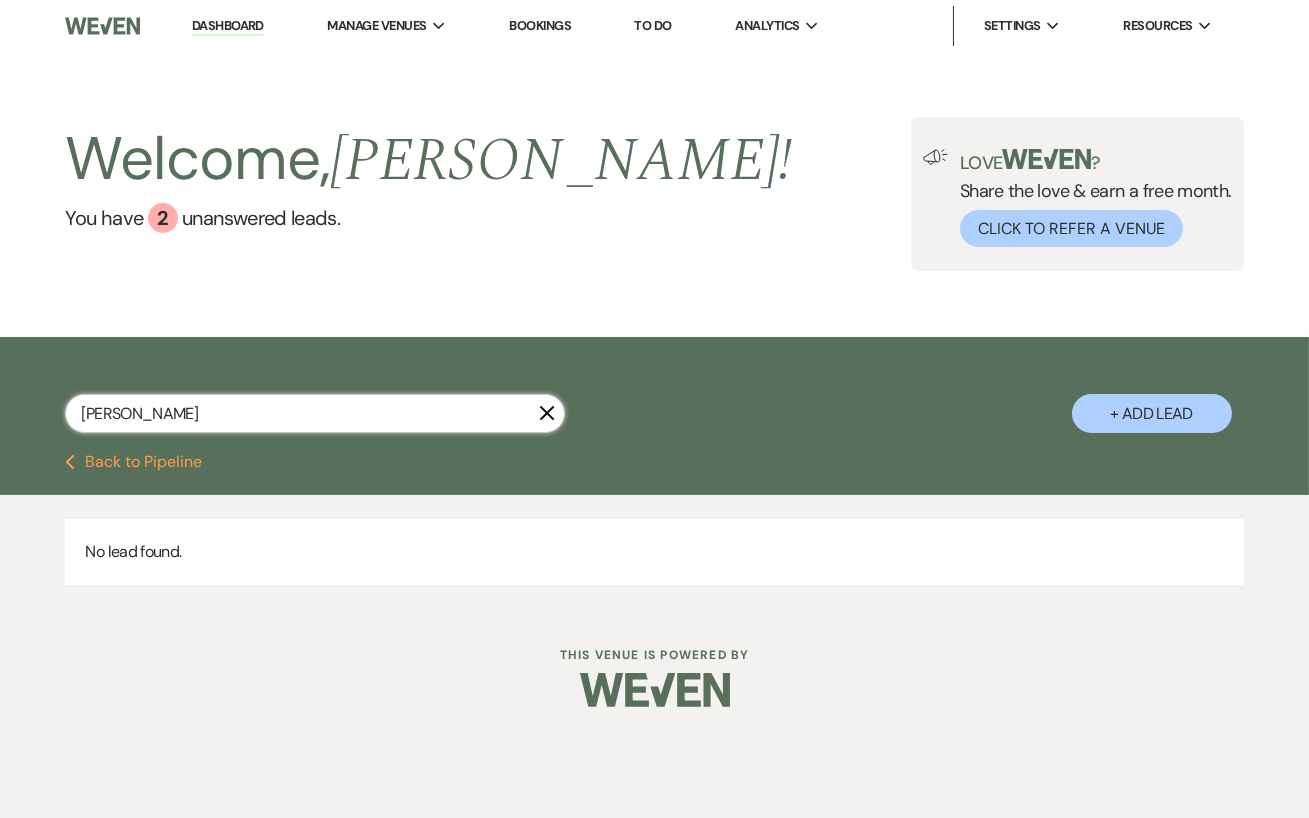 type on "[PERSON_NAME]" 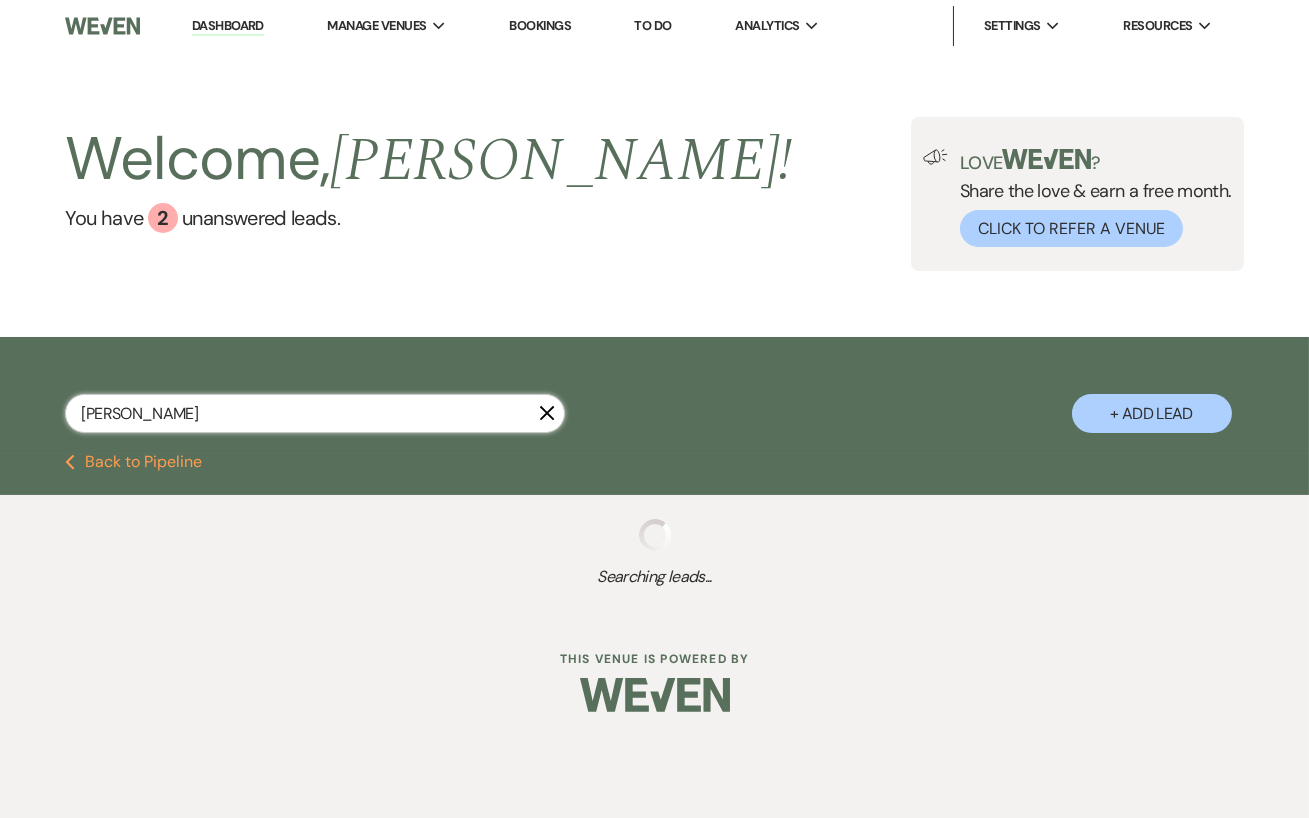 select on "4" 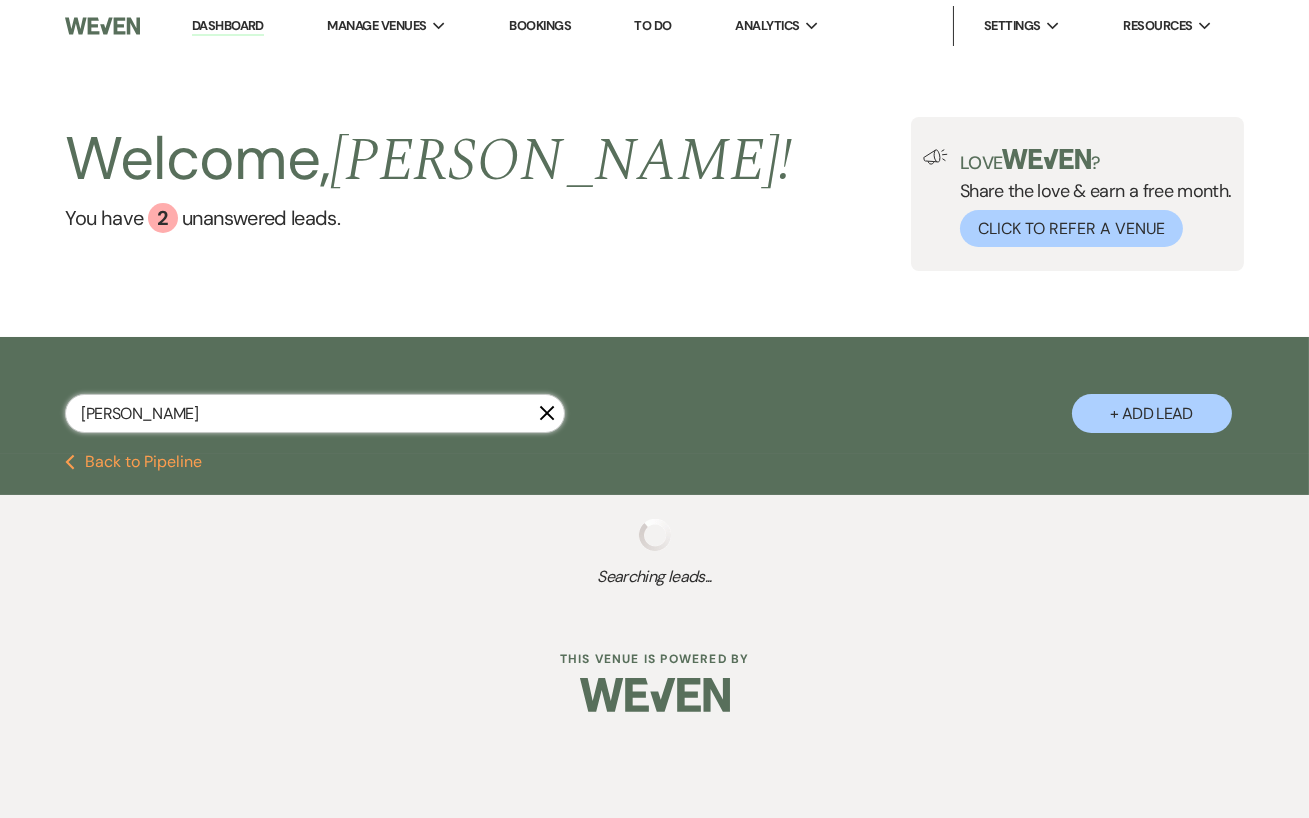 select on "8" 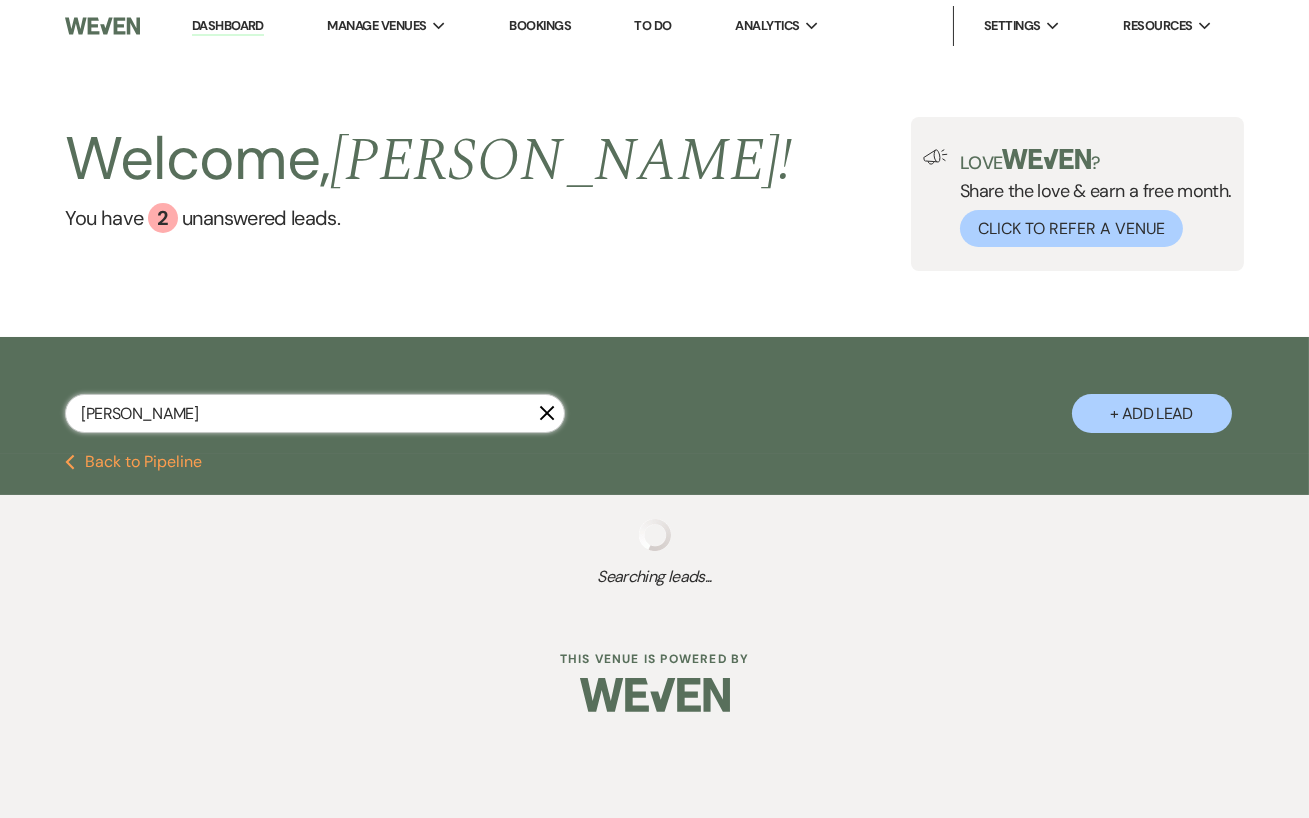 select on "5" 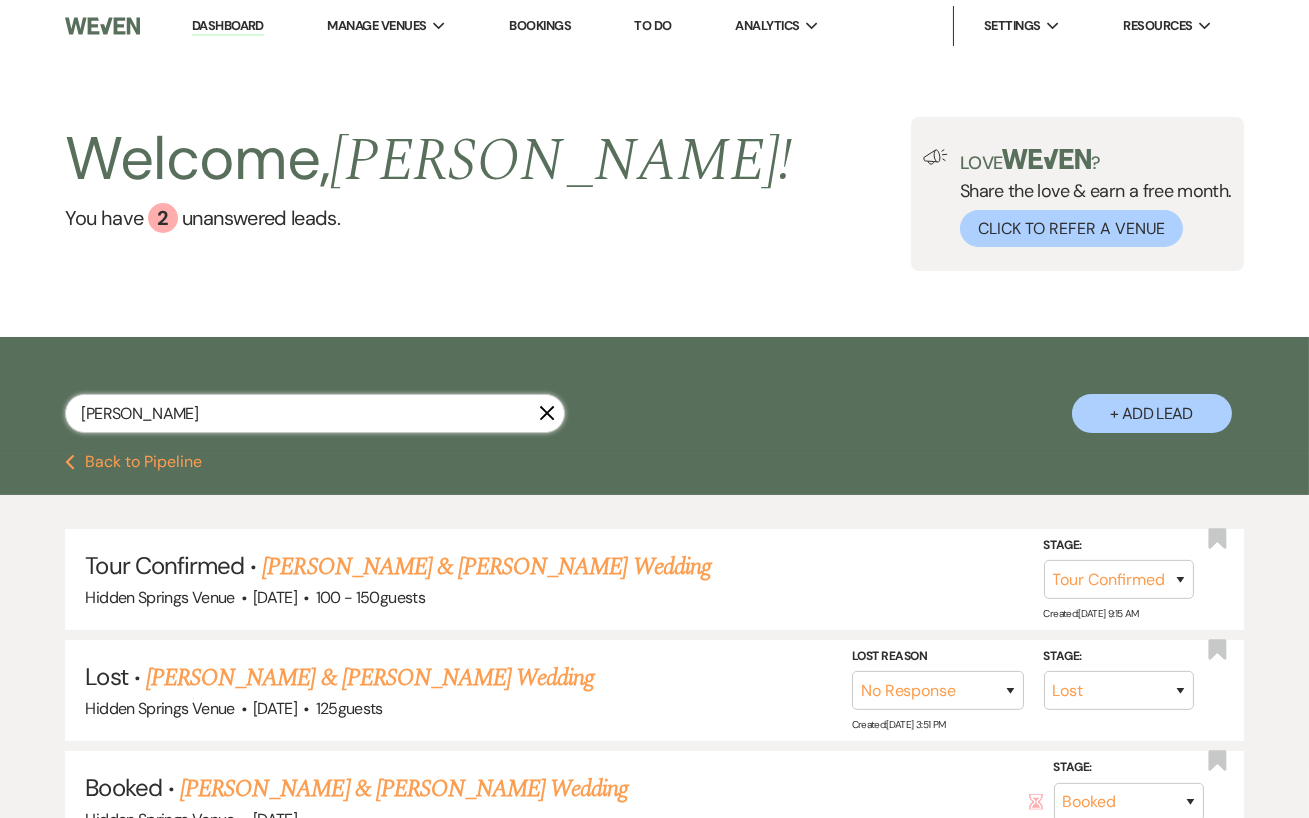 type on "[PERSON_NAME]" 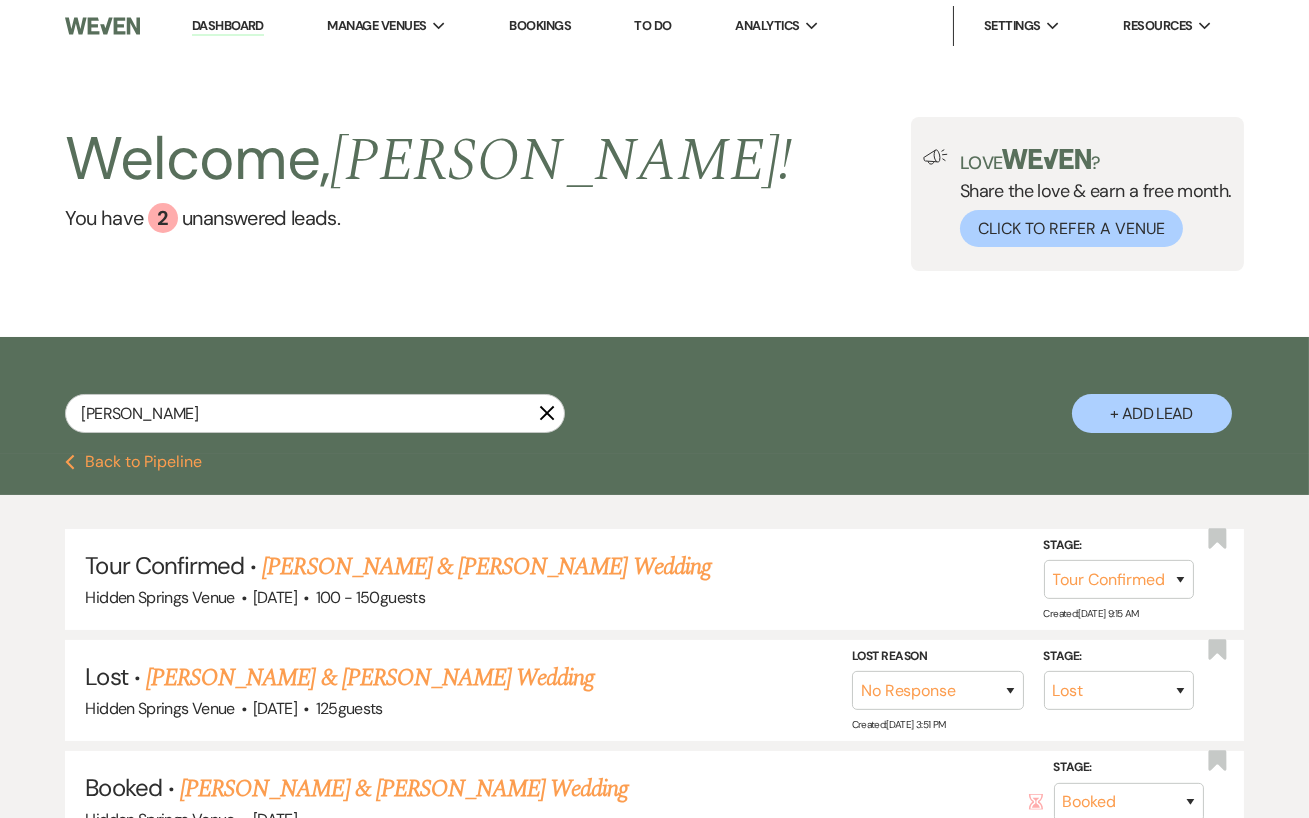 click on "+ Add Lead" at bounding box center (1152, 413) 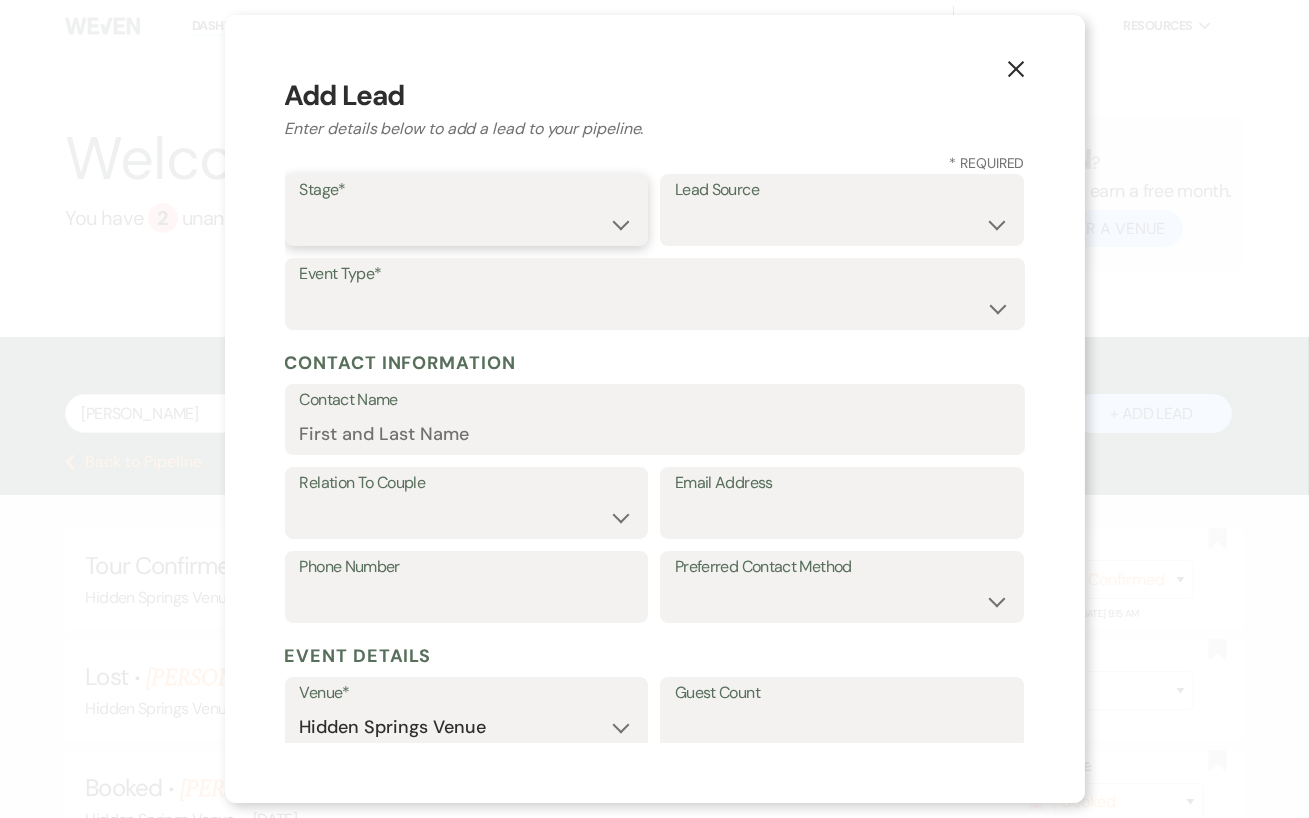 click on "Inquiry Follow Up Tour Requested Tour Confirmed Toured Proposal Sent Booked Lost" at bounding box center [467, 224] 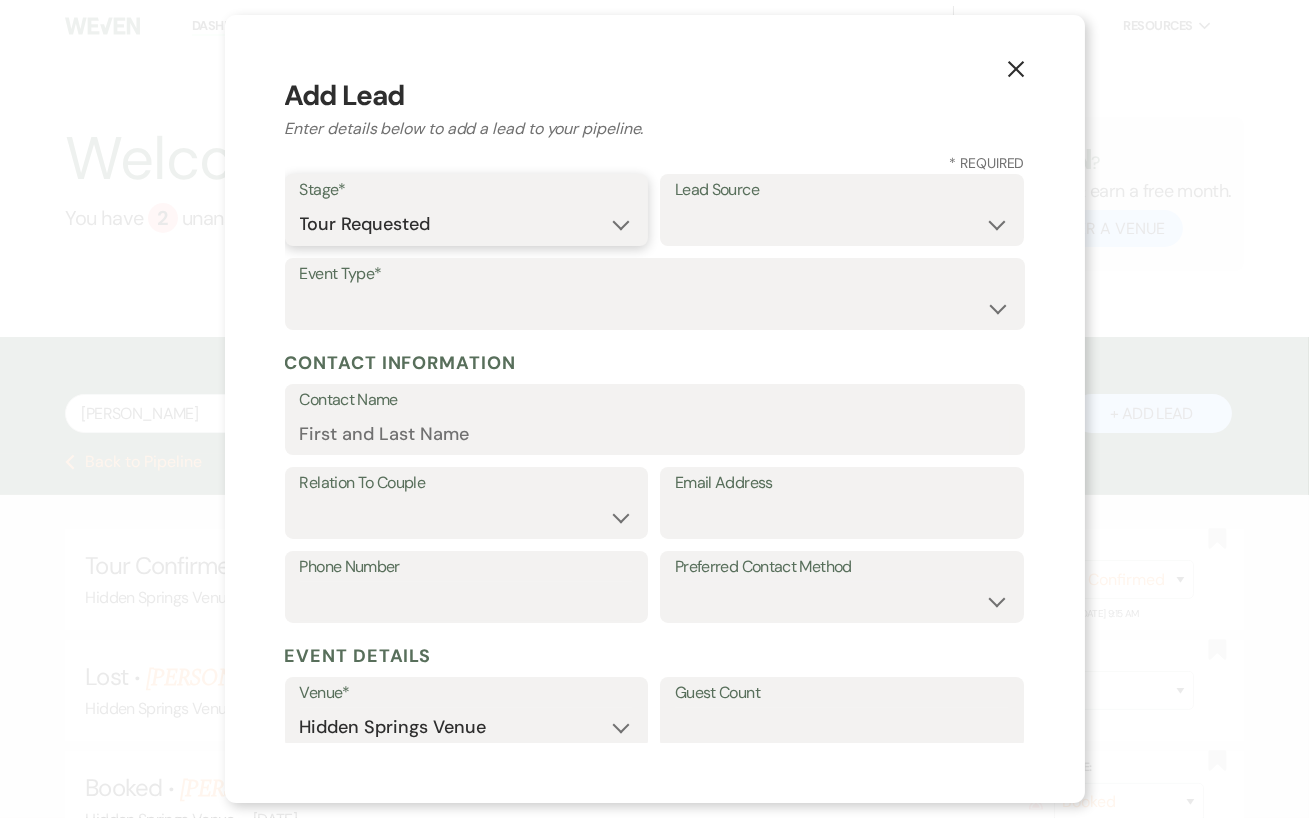 click on "Inquiry Follow Up Tour Requested Tour Confirmed Toured Proposal Sent Booked Lost" at bounding box center [467, 224] 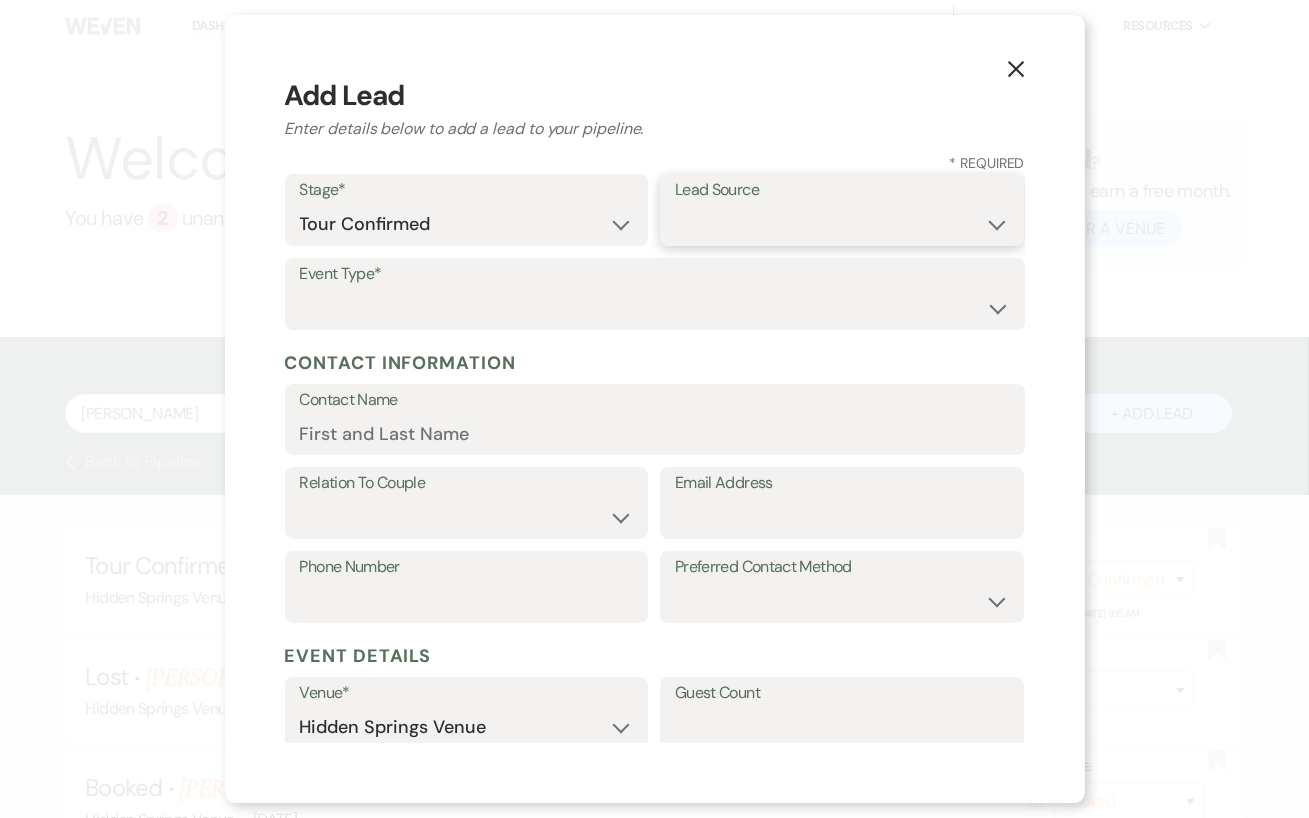 click on "Weven Venue Website Instagram Facebook Pinterest Google The Knot Wedding Wire Here Comes the Guide Wedding Spot Eventective [PERSON_NAME] The Venue Report PartySlate VRBO / Homeaway Airbnb Wedding Show TikTok X / Twitter Phone Call Walk-in Vendor Referral Advertising Personal Referral Local Referral Other" at bounding box center (842, 224) 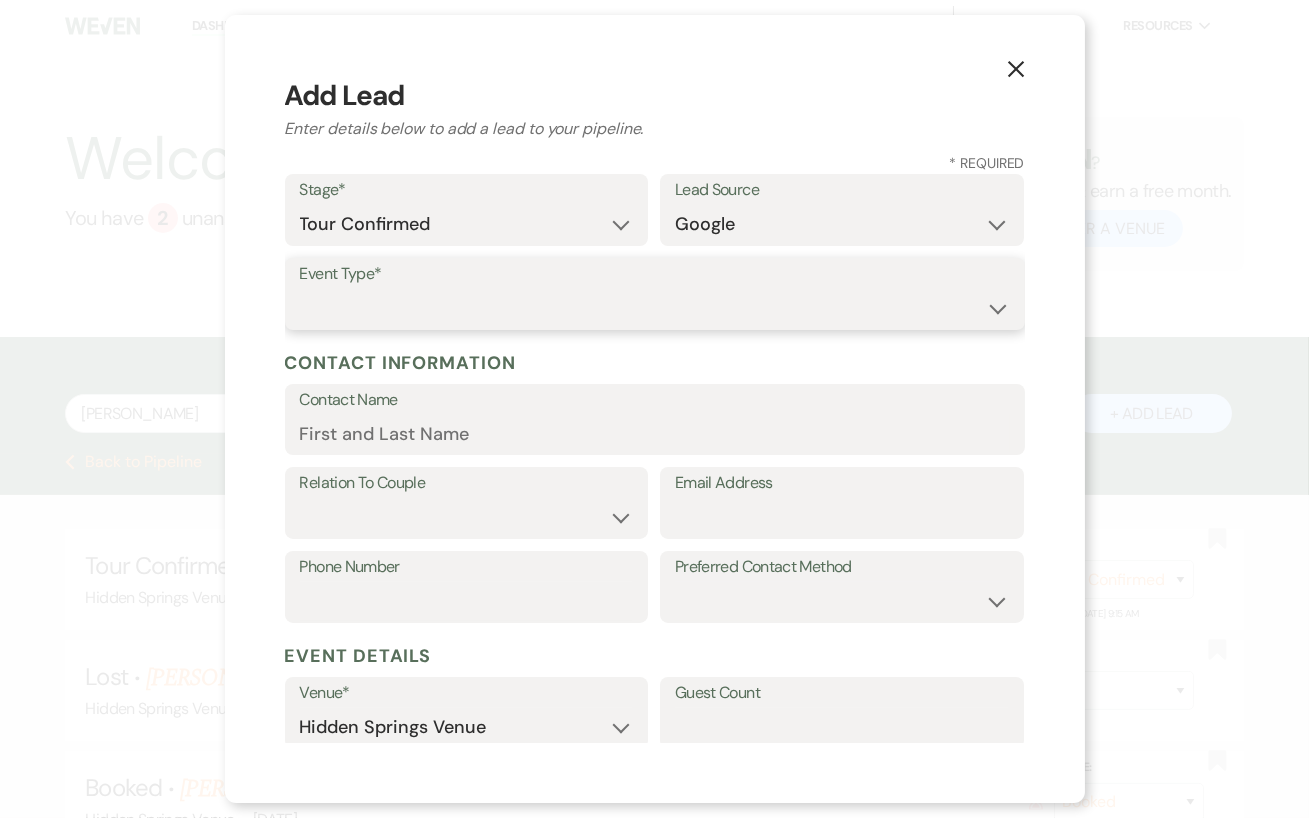 click on "Wedding Anniversary Party Baby Shower Bachelorette / Bachelor Party Birthday Party Bridal Shower Brunch Community Event Concert Corporate Event Elopement End of Life Celebration Engagement Party Fundraiser Graduation Party Micro Wedding Prom Quinceañera Rehearsal Dinner Religious Event Retreat Other" at bounding box center [655, 308] 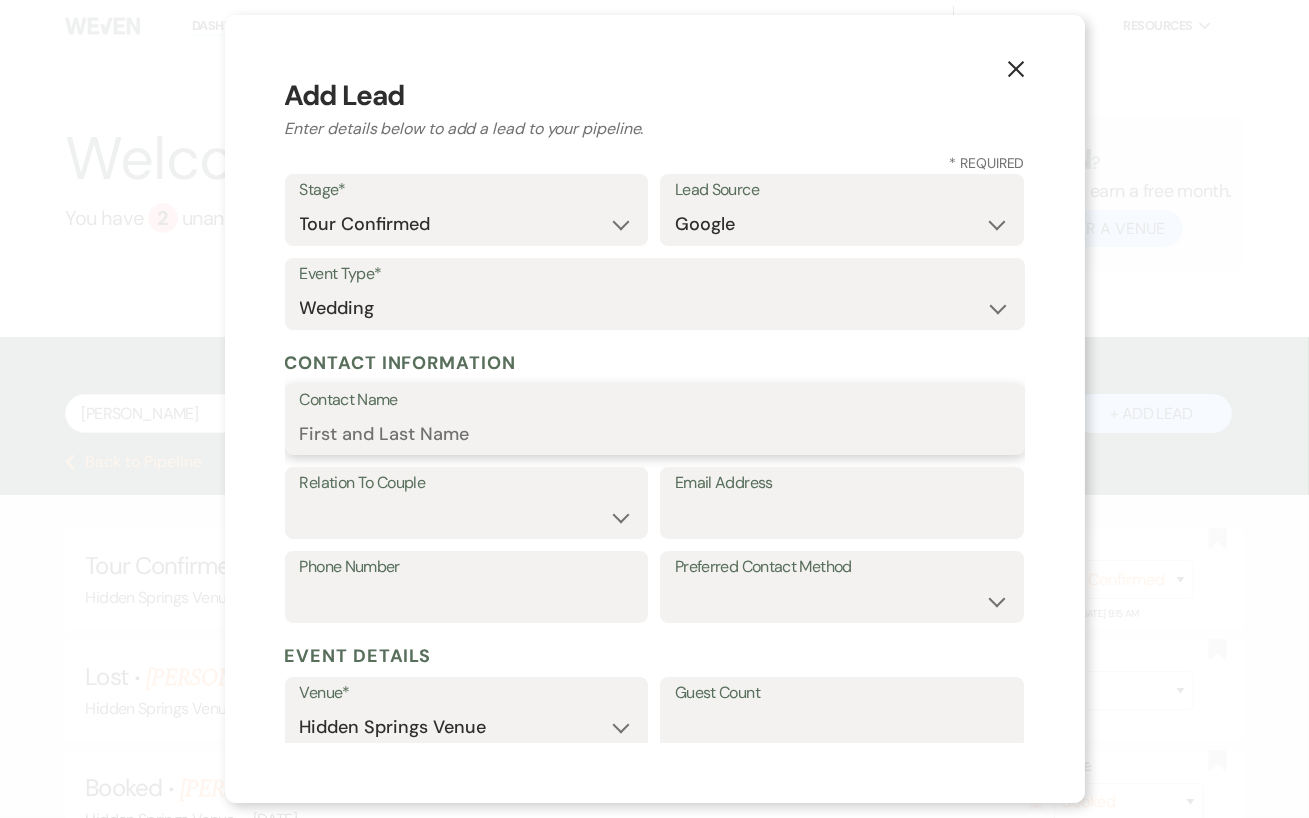 click on "Contact Name" at bounding box center (655, 433) 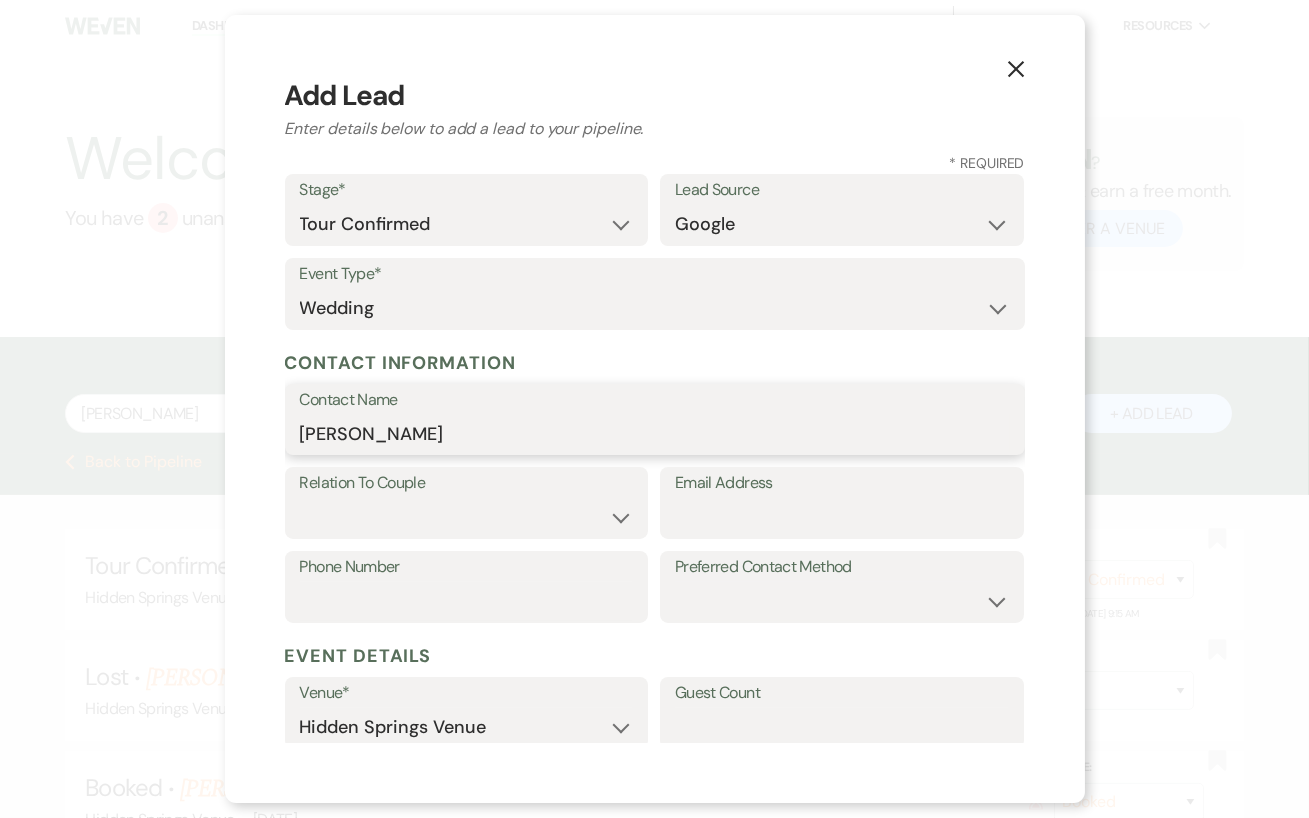 type on "[PERSON_NAME]" 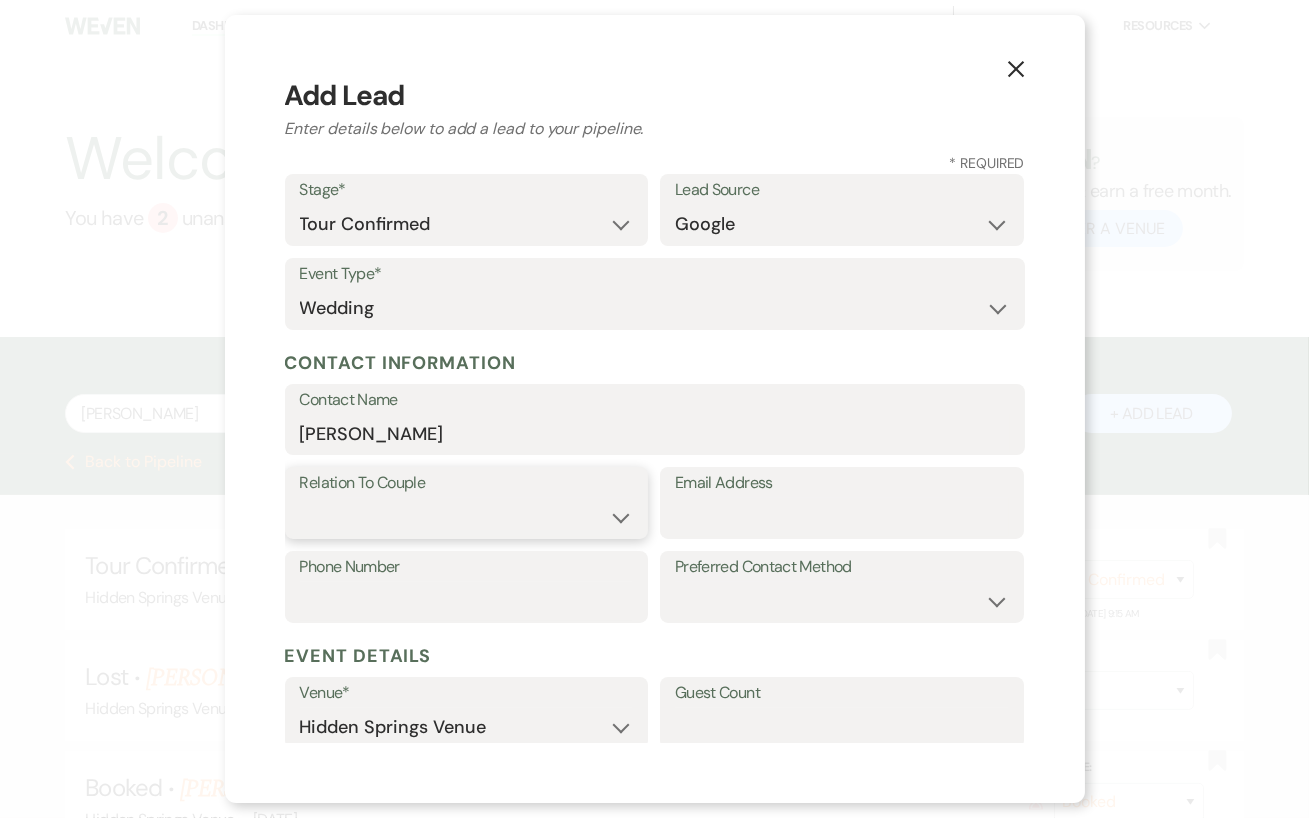 click on "Couple Planner Parent of Couple Family Member Friend Other" at bounding box center (467, 517) 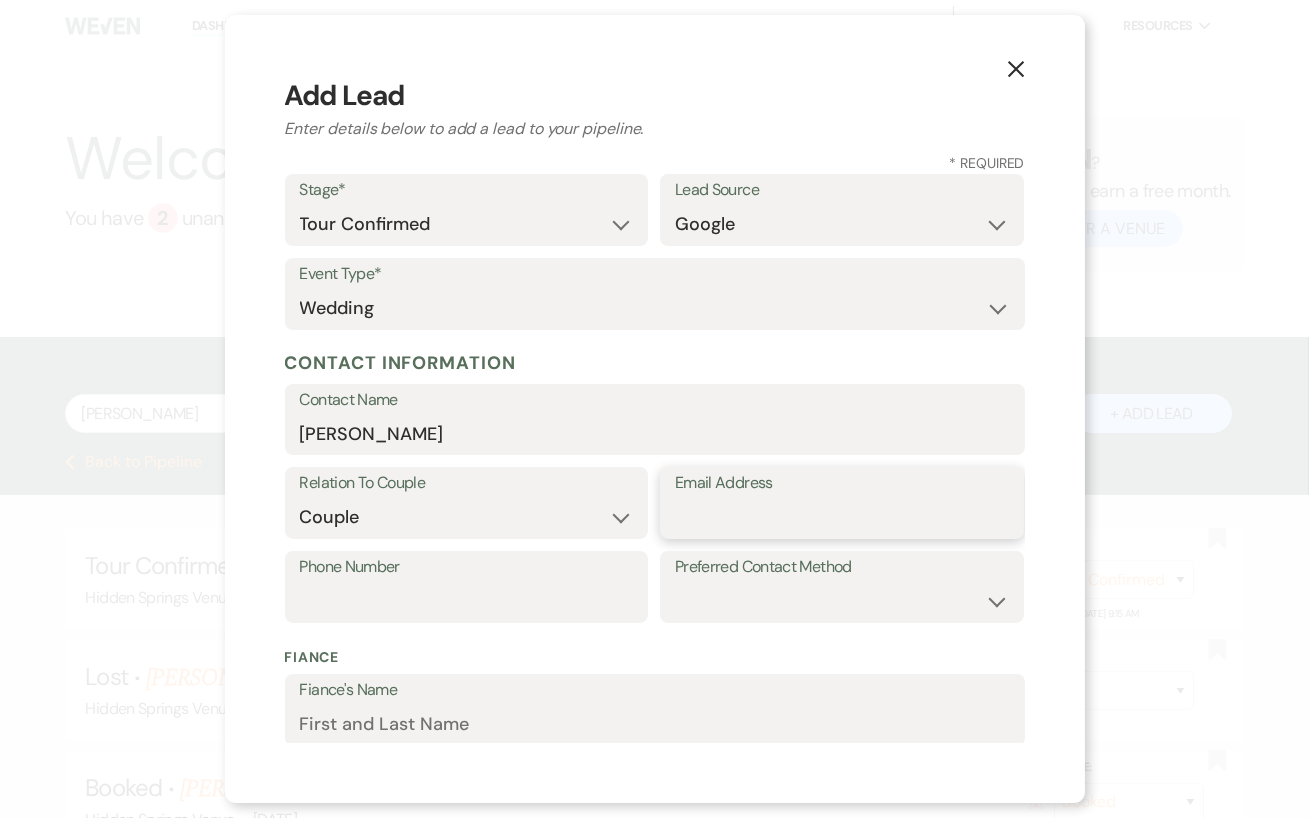 click on "Email Address" at bounding box center [842, 517] 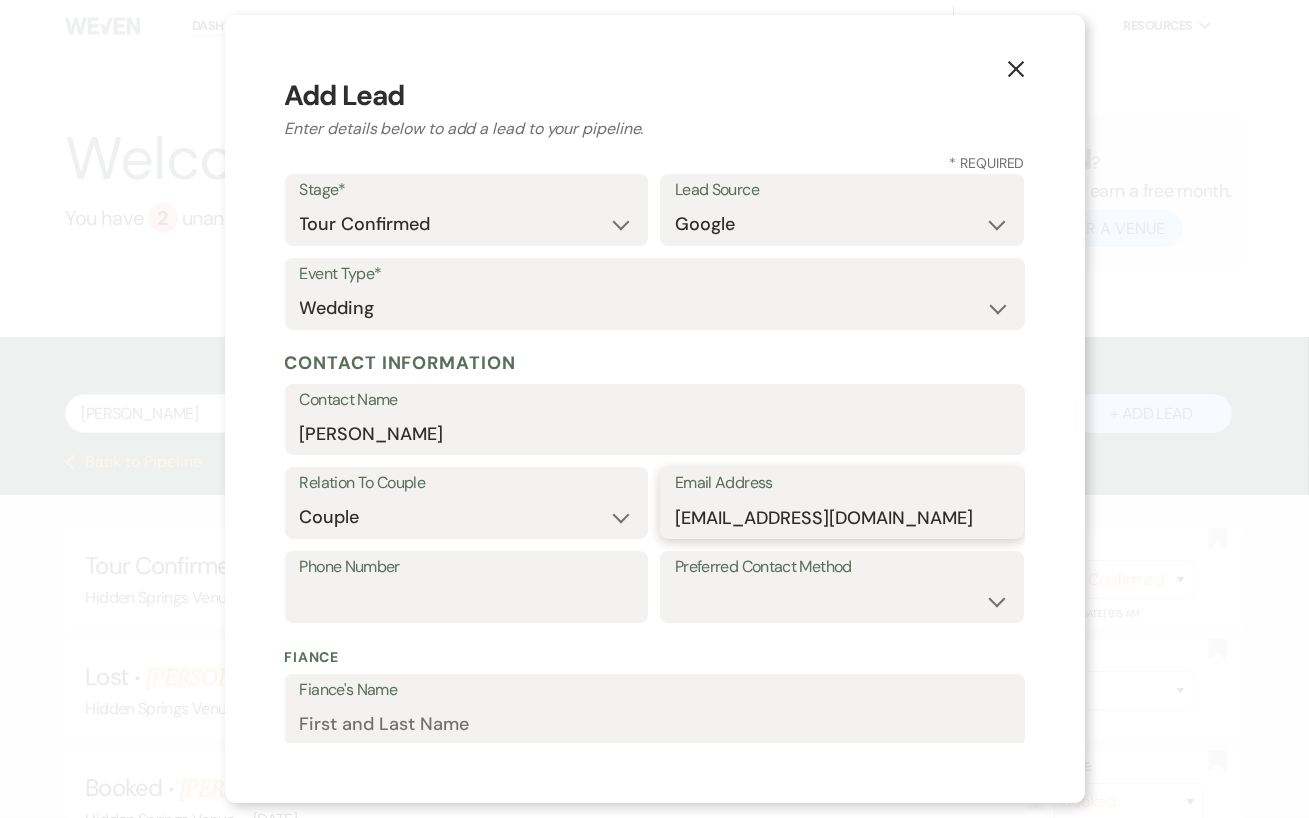 type on "[EMAIL_ADDRESS][DOMAIN_NAME]" 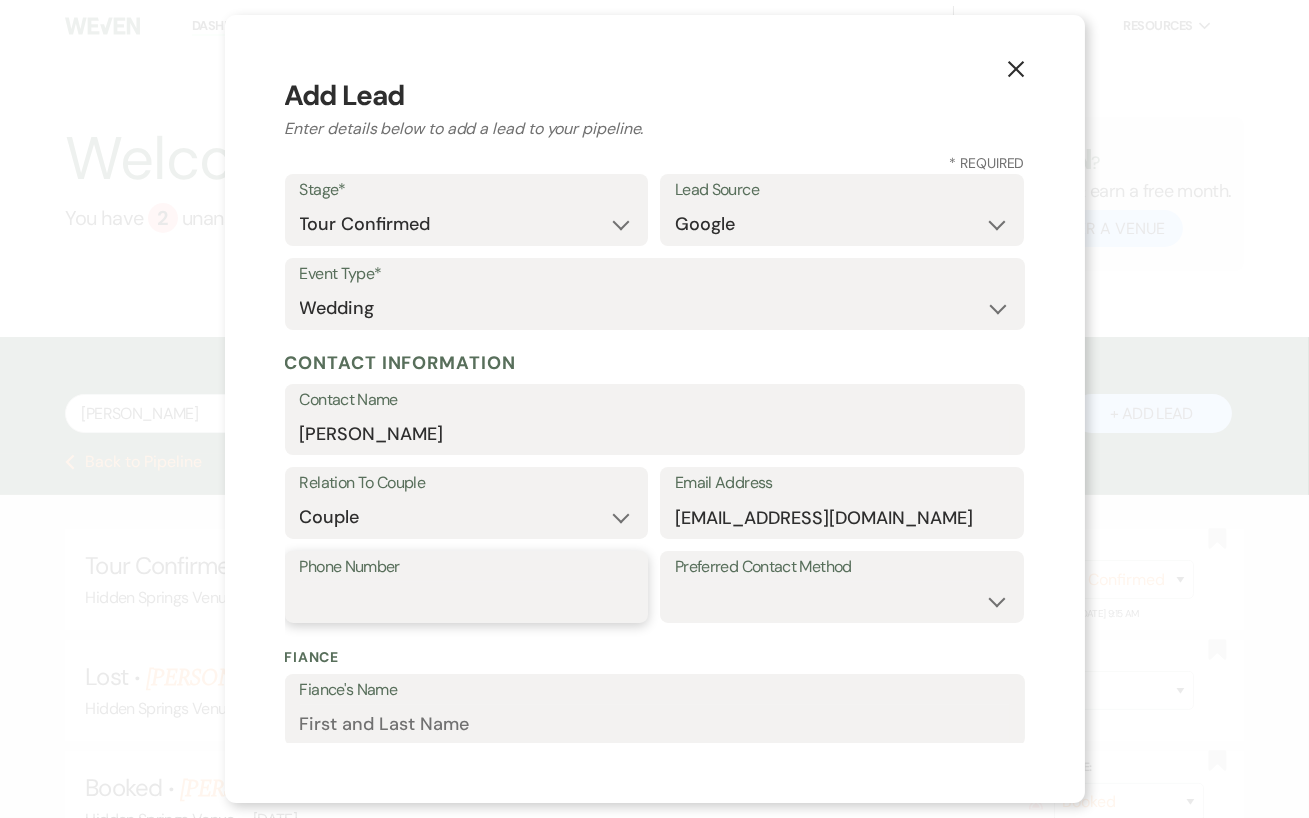 click on "Phone Number" at bounding box center [467, 601] 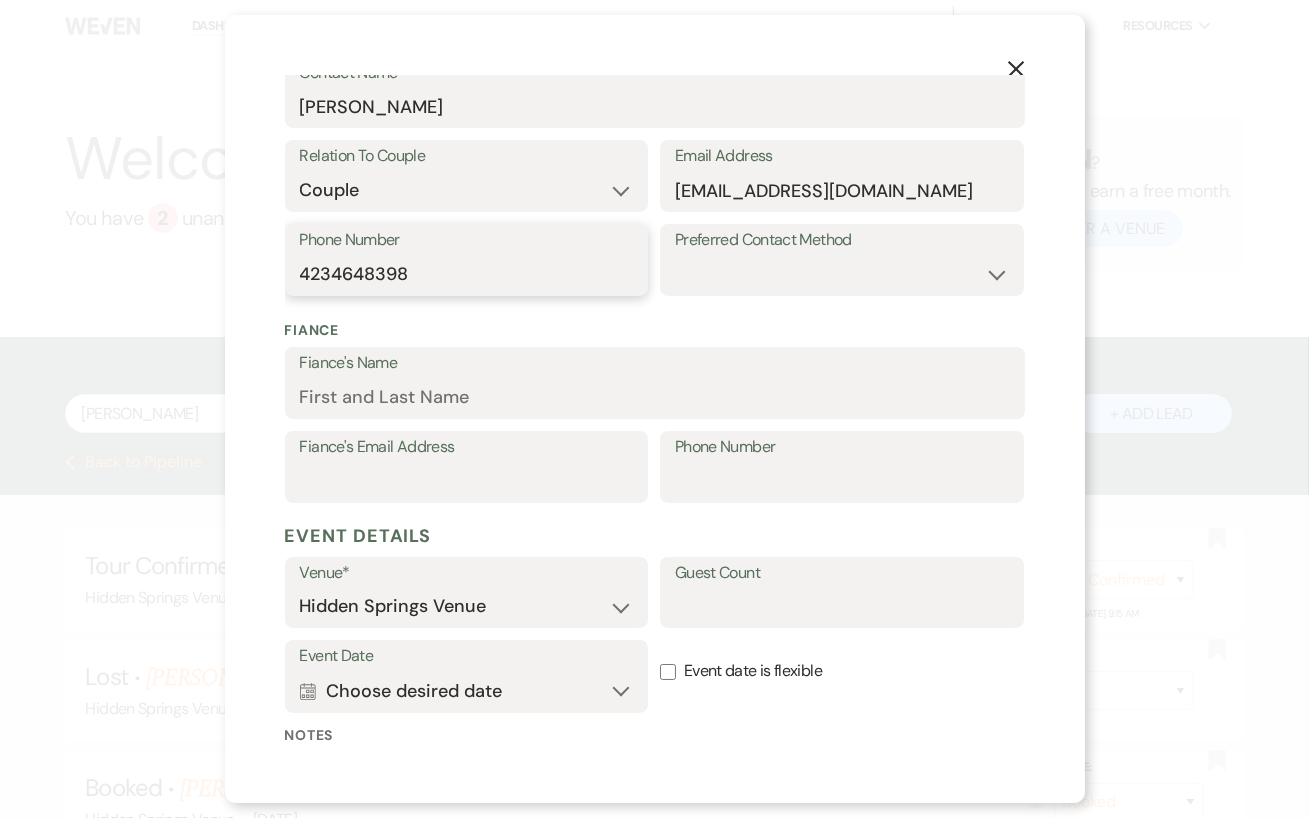 scroll, scrollTop: 333, scrollLeft: 0, axis: vertical 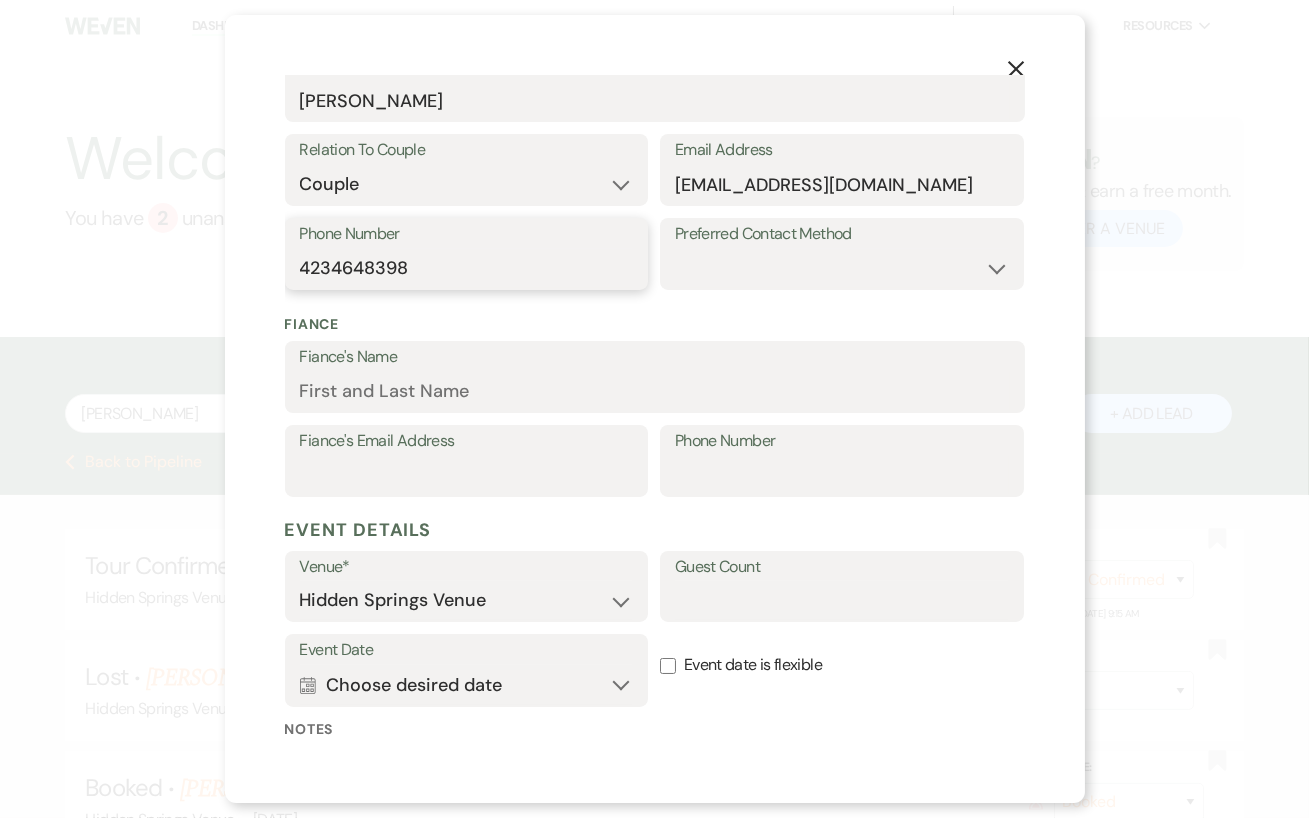 type on "4234648398" 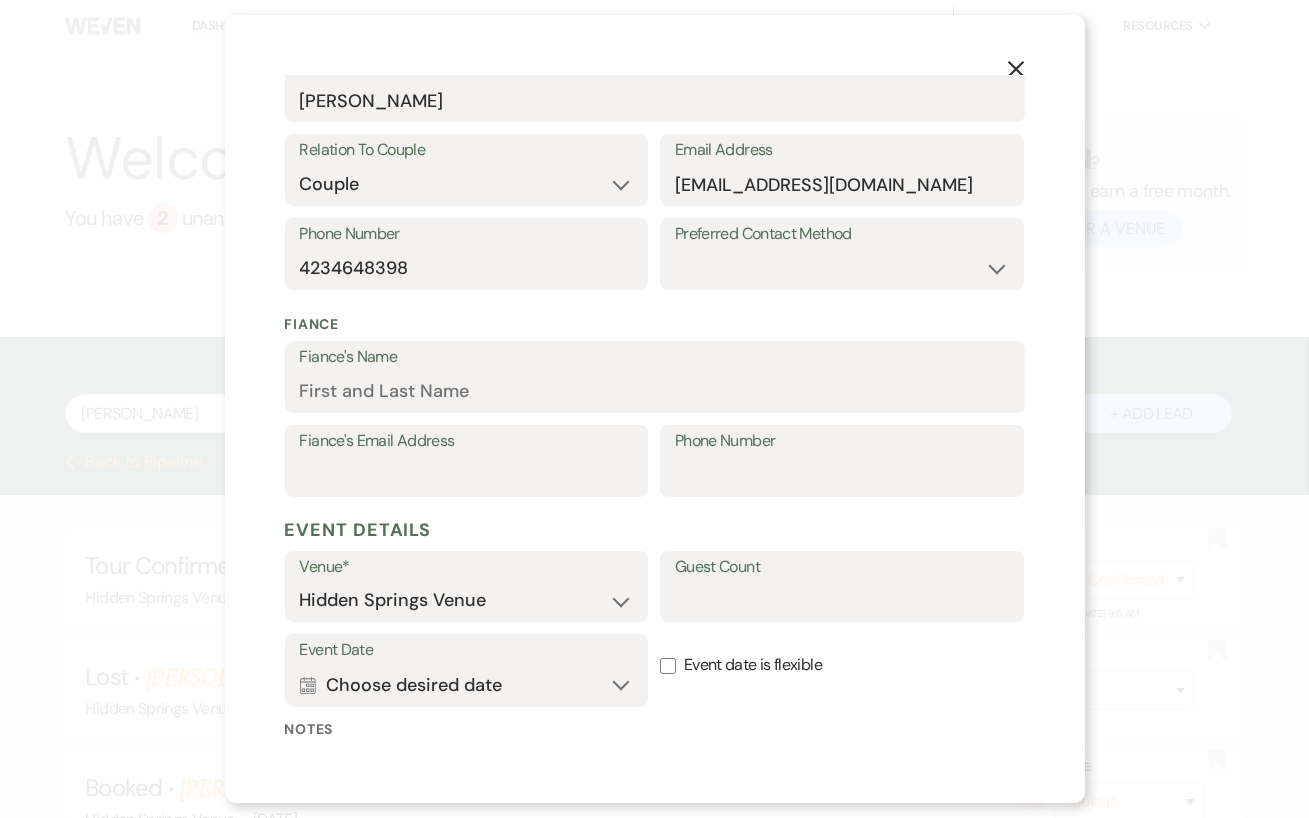click on "Fiance  Fiance's Name Fiance's Email Address Phone Number" at bounding box center (655, 405) 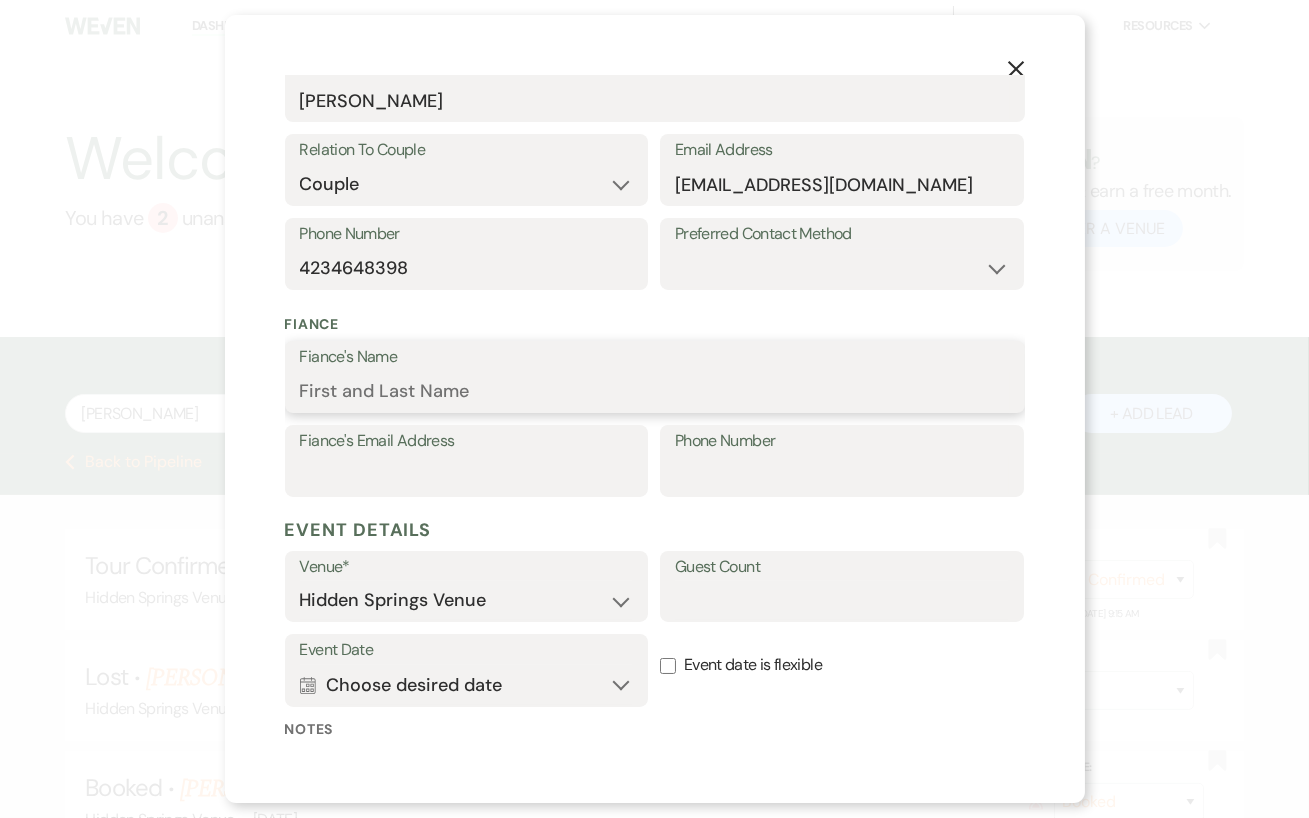 click on "Fiance's Name" at bounding box center [655, 391] 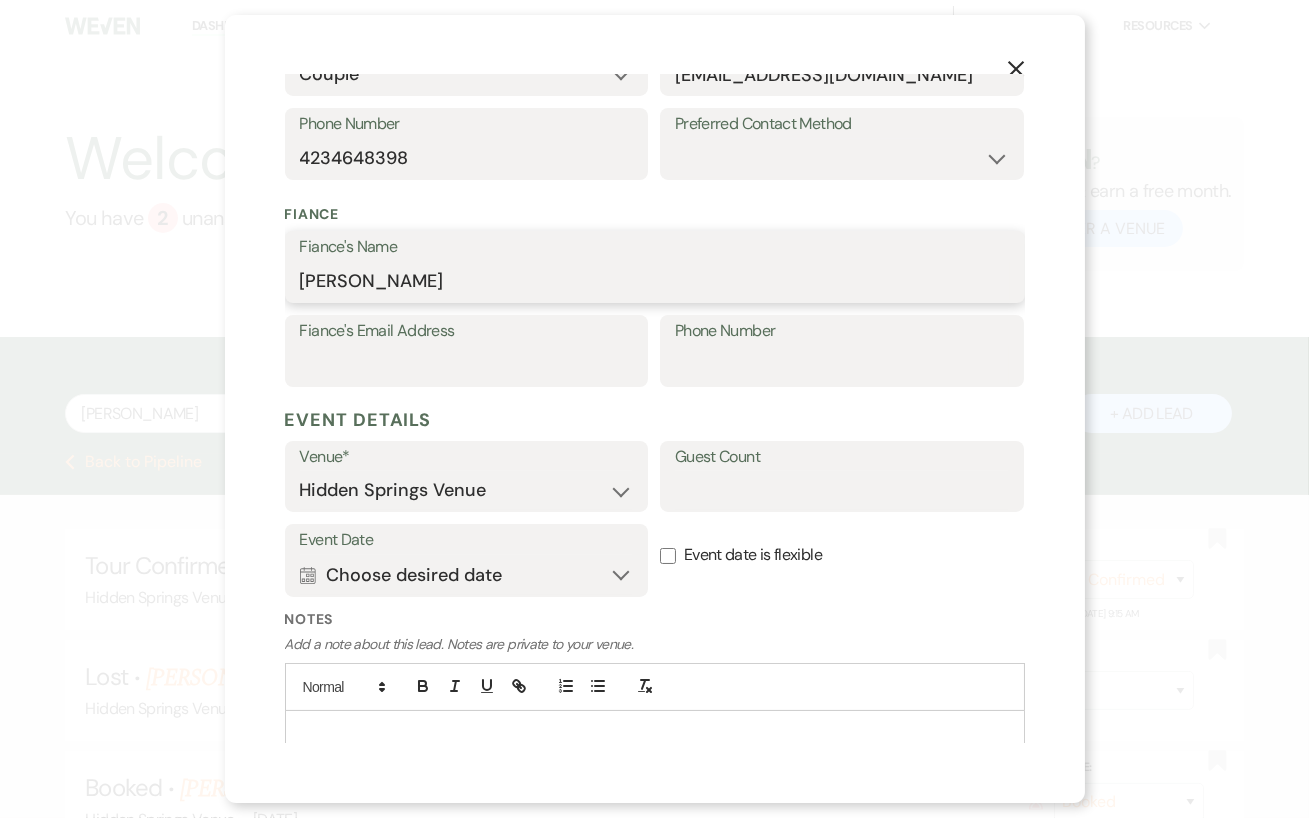 scroll, scrollTop: 518, scrollLeft: 0, axis: vertical 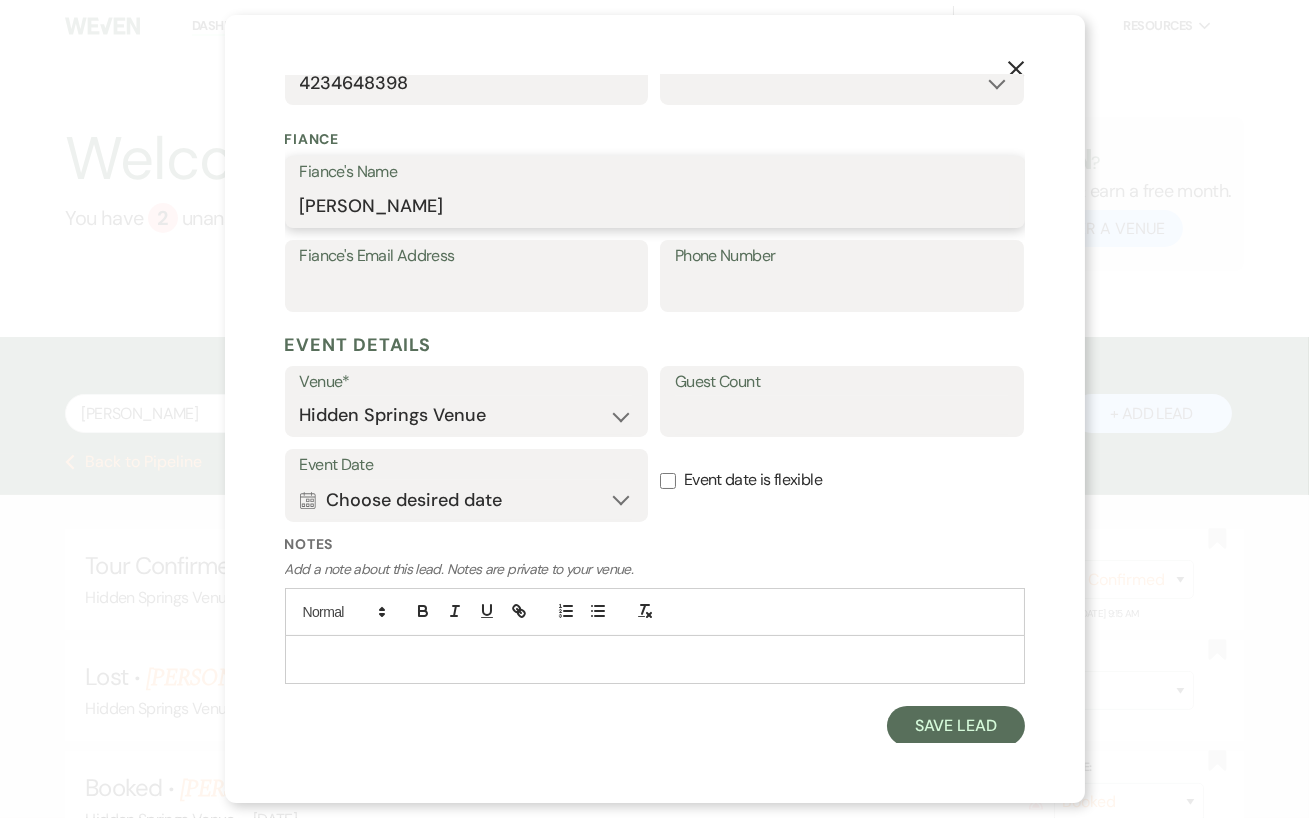 type on "[PERSON_NAME]" 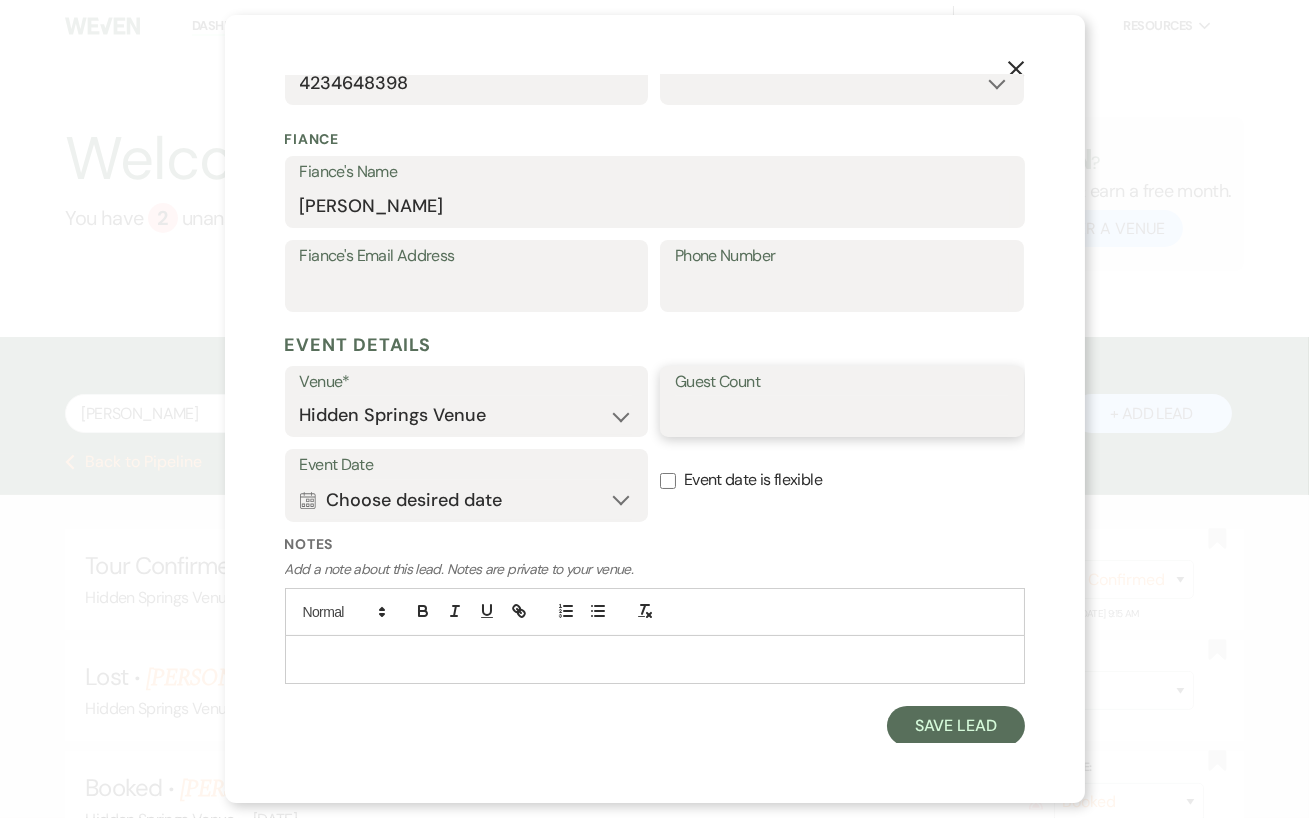 click on "Guest Count" at bounding box center (842, 415) 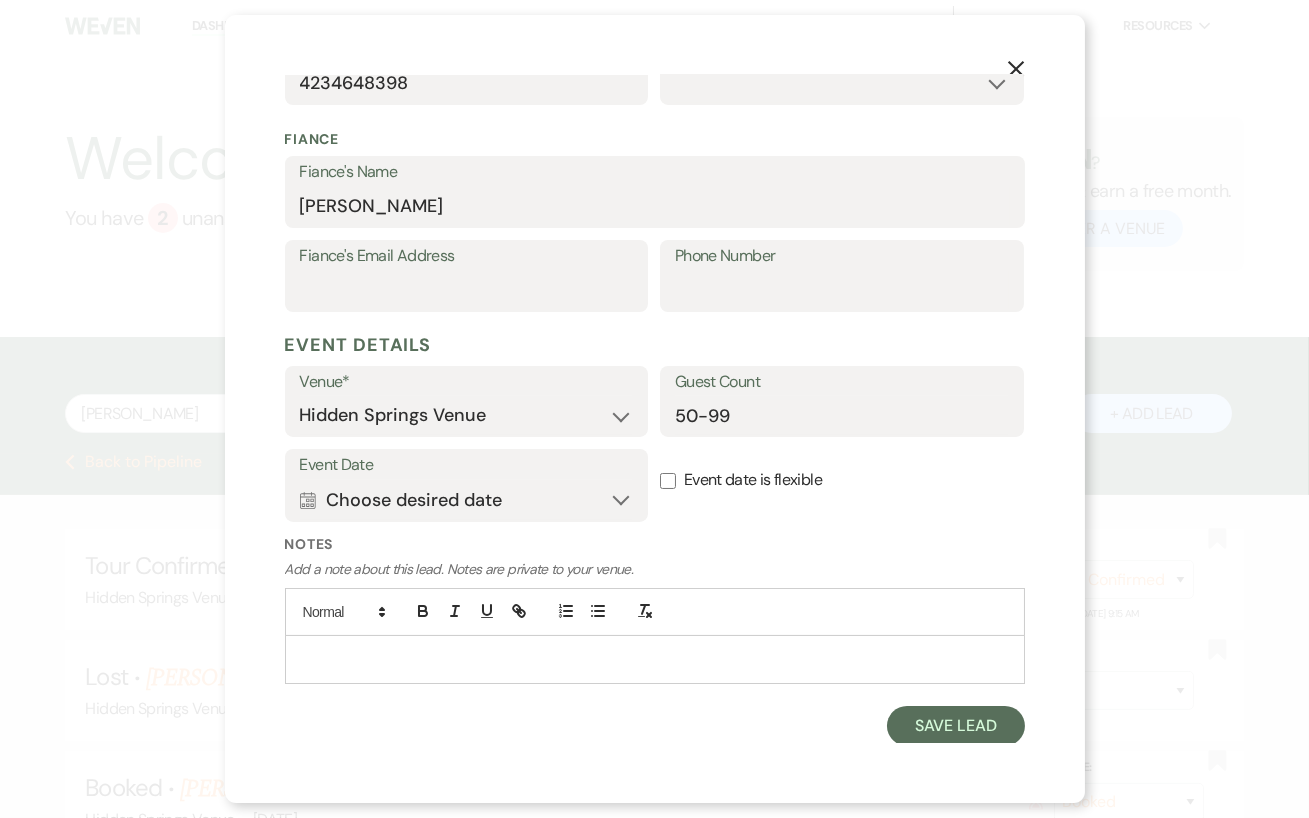 click on "Event Date Calendar Choose desired date Expand   Event date is flexible" at bounding box center [655, 491] 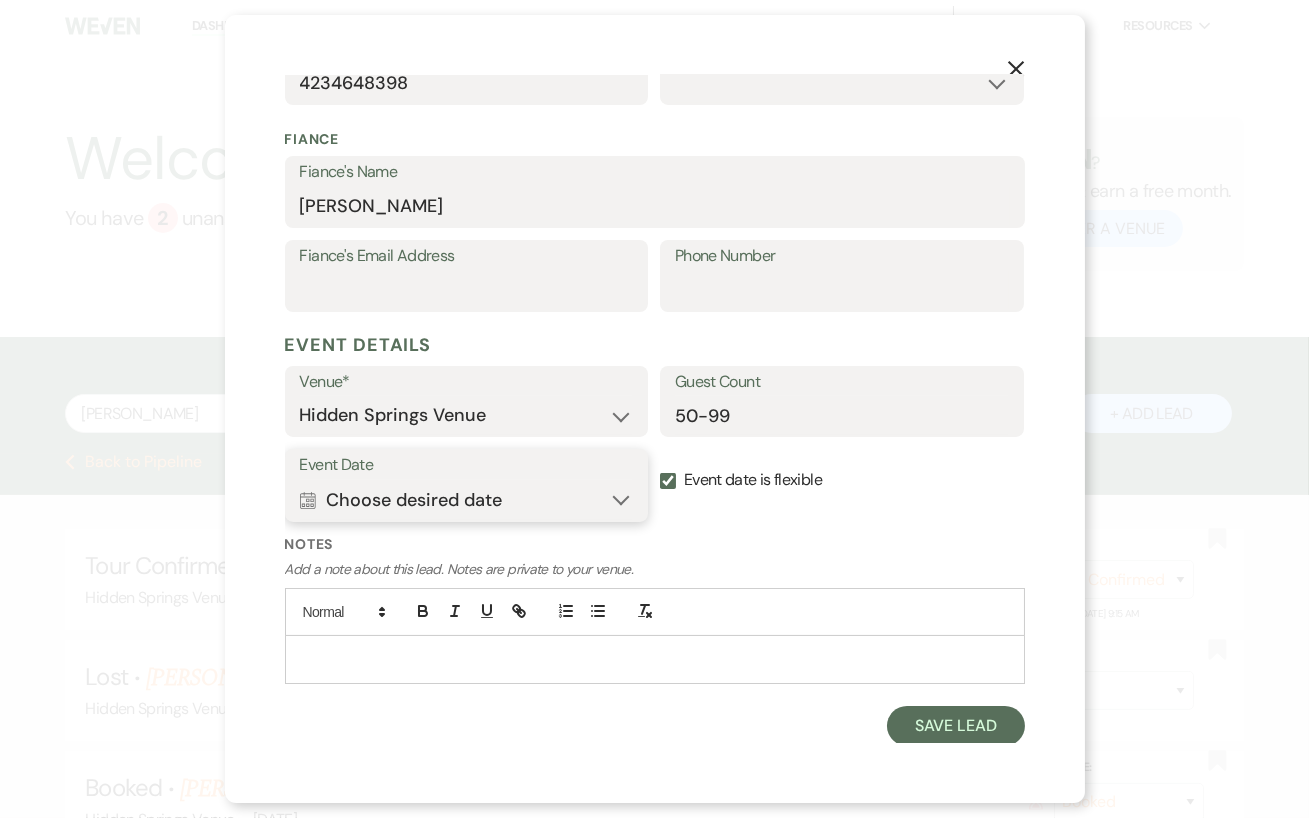 click on "Calendar Choose desired date Expand" at bounding box center [467, 500] 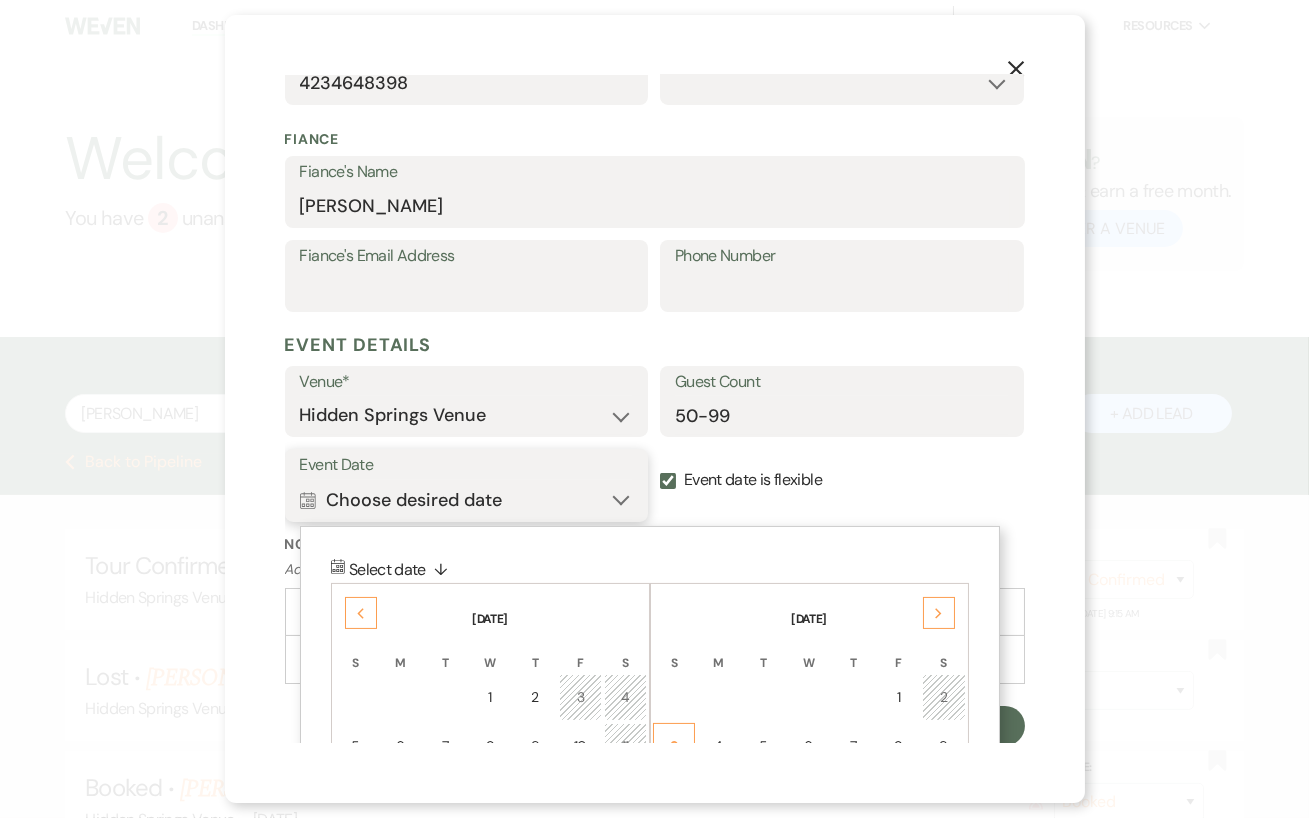 scroll, scrollTop: 771, scrollLeft: 0, axis: vertical 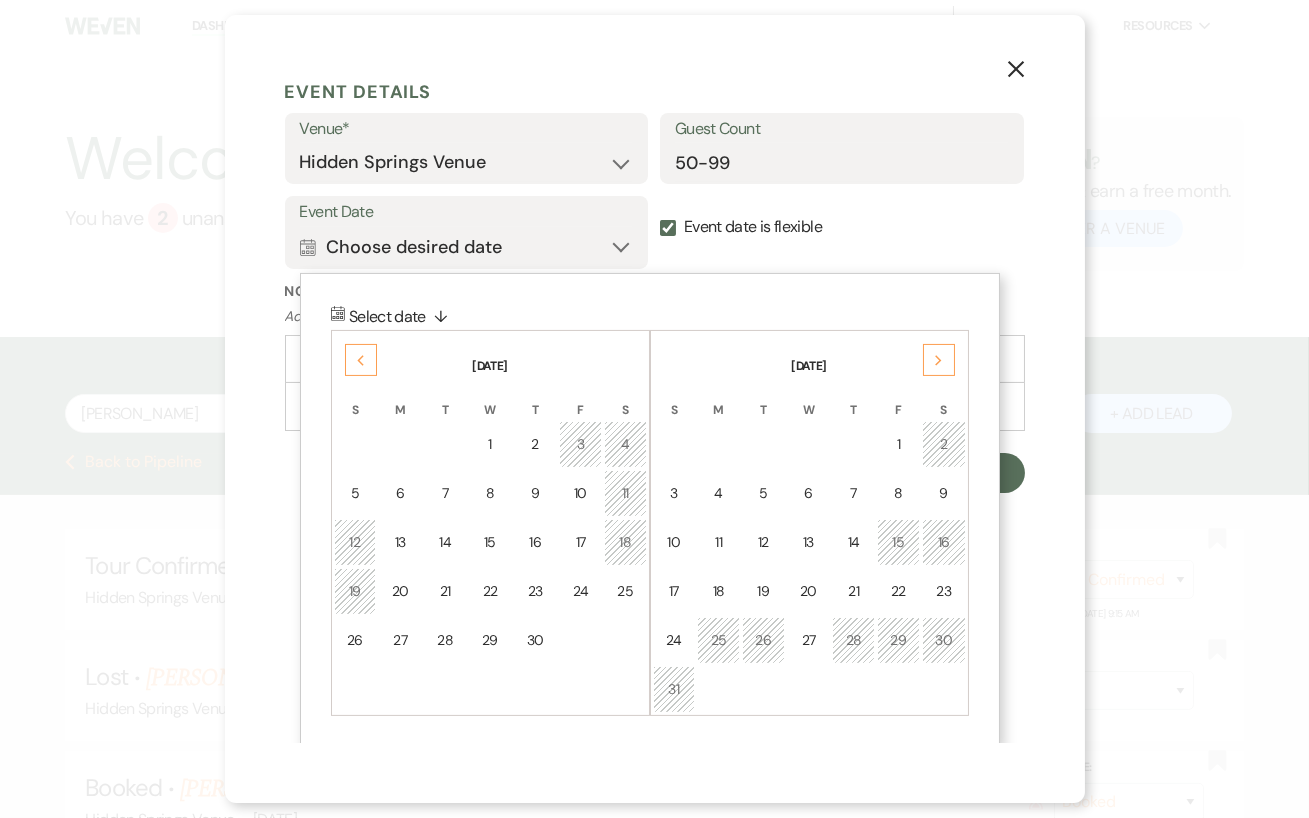 click on "Next" 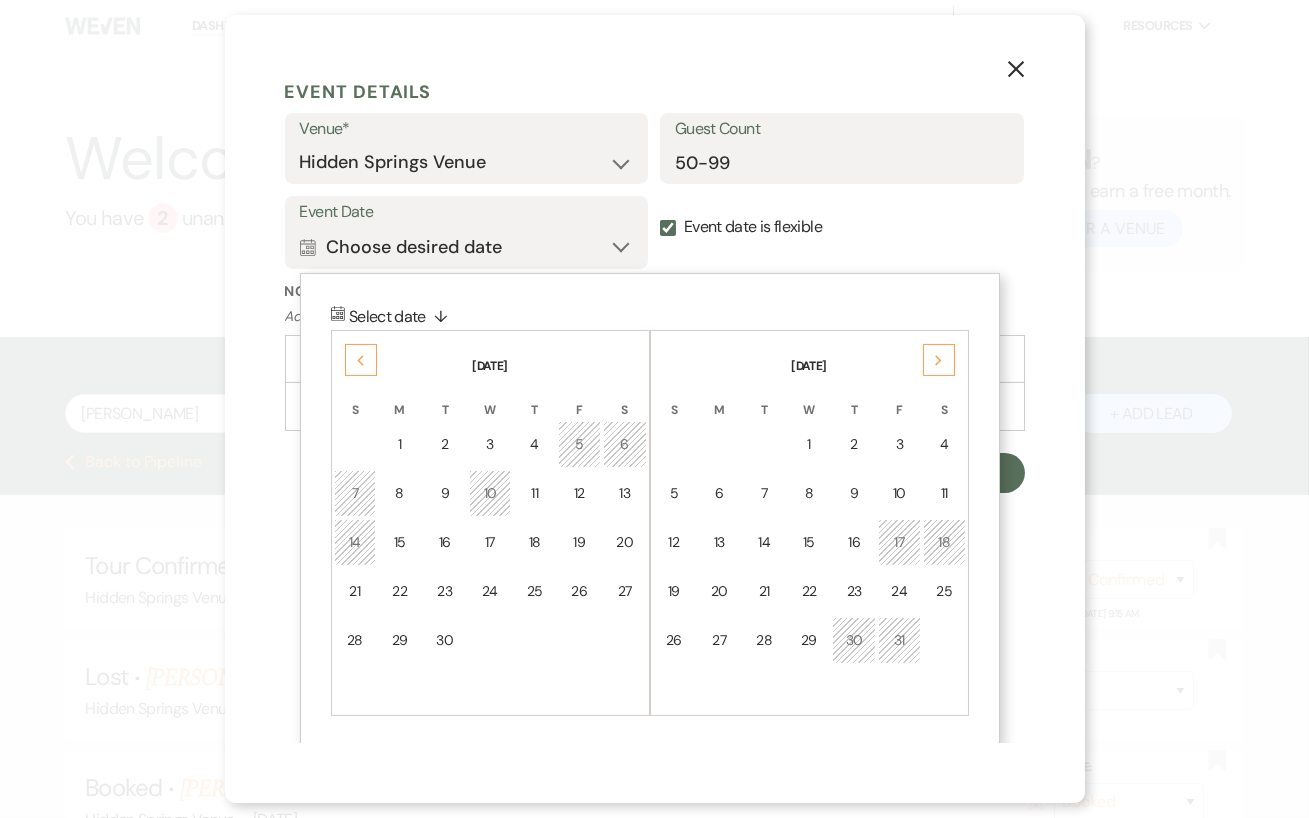 click on "Next" 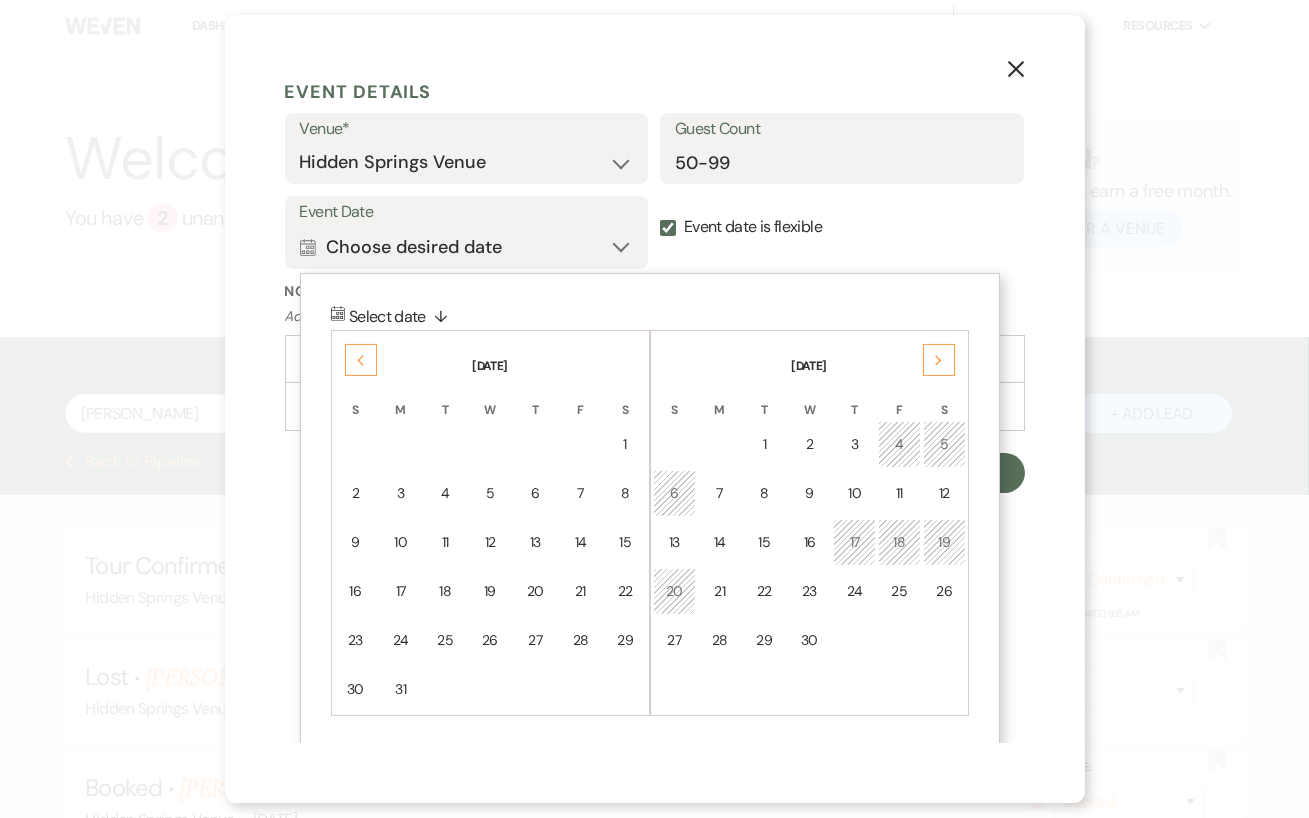 click on "Next" 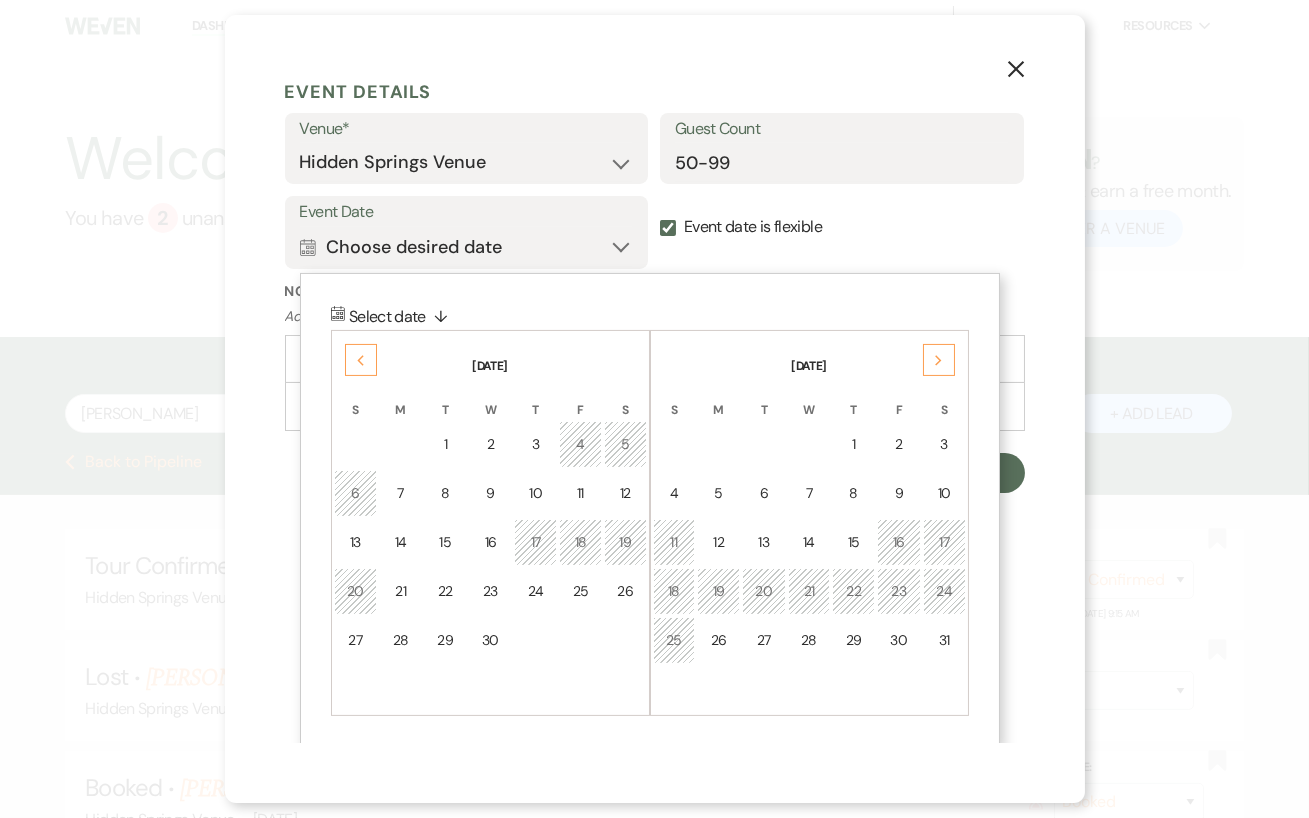 click on "Next" 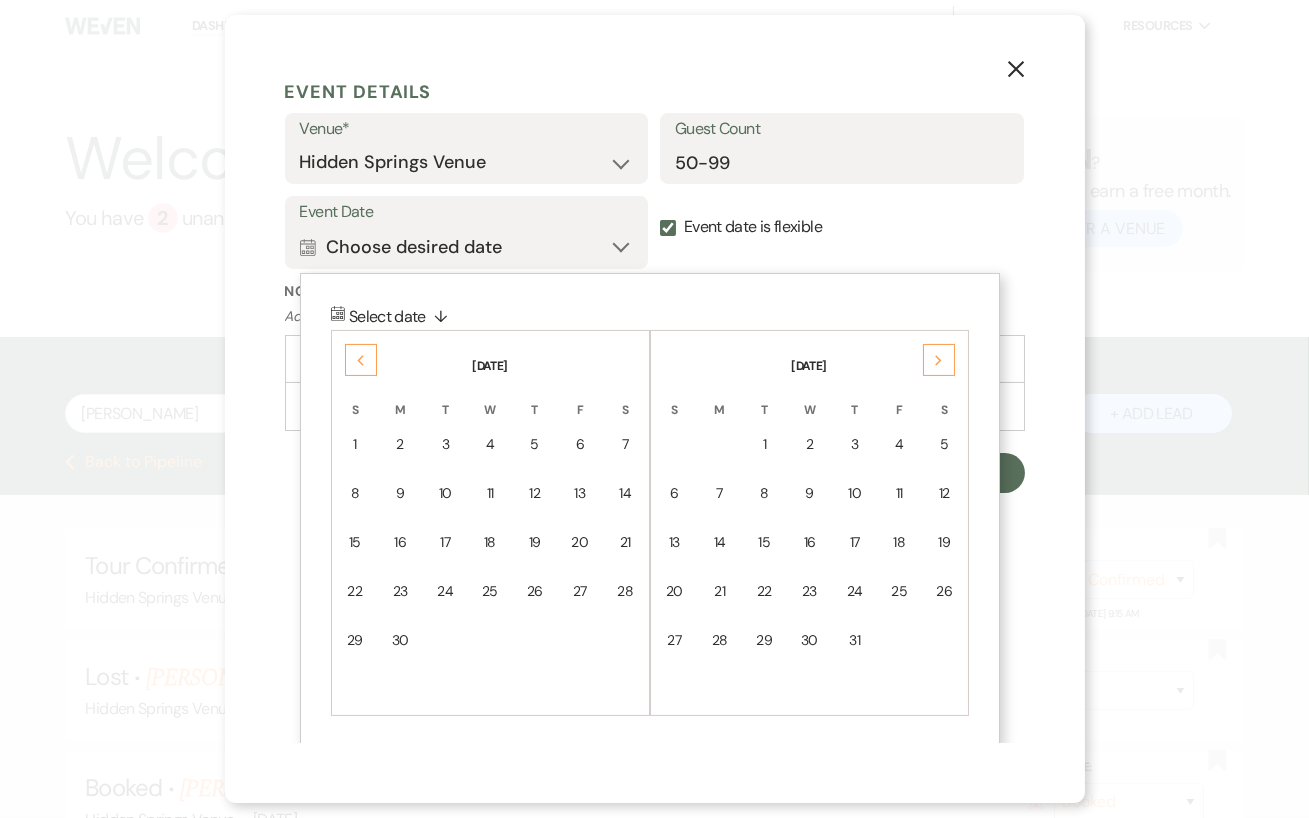 click on "Next" 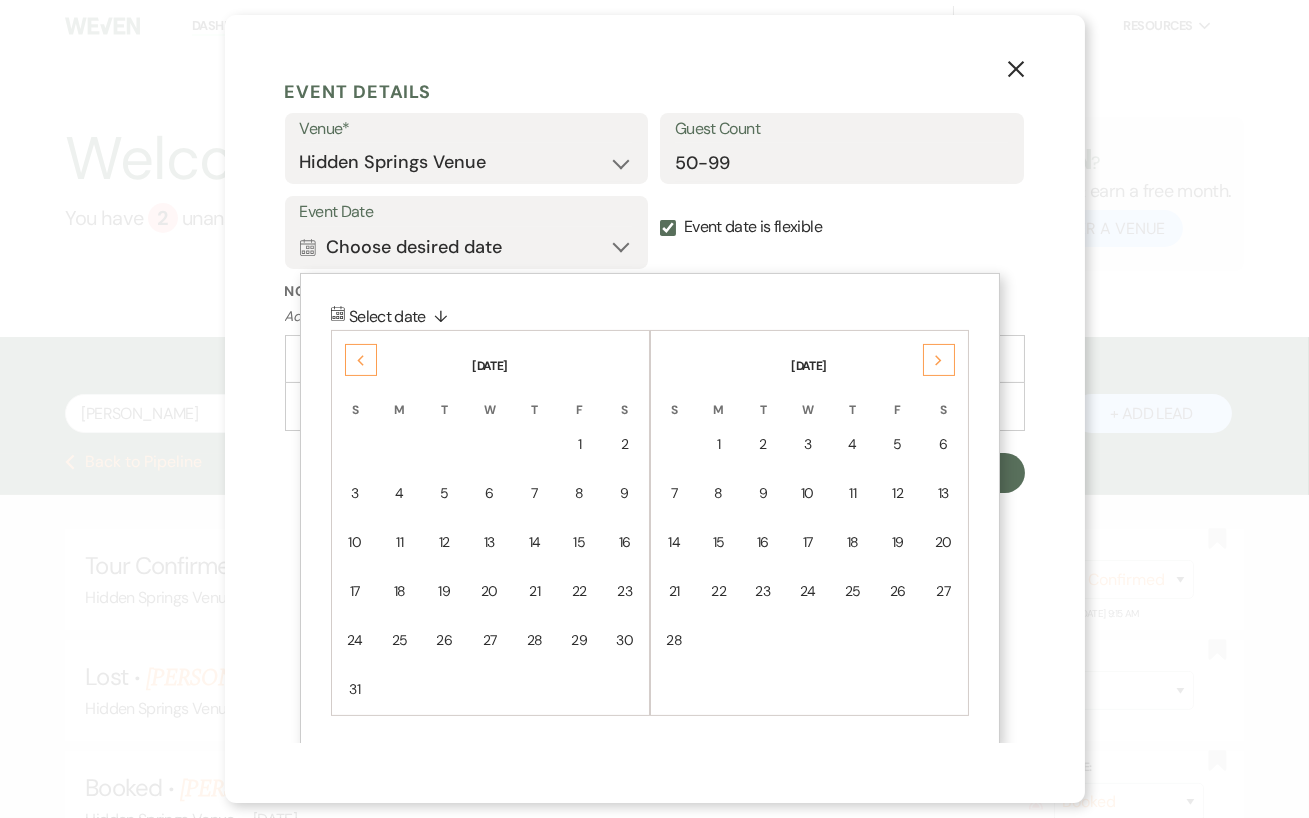 click on "Next" 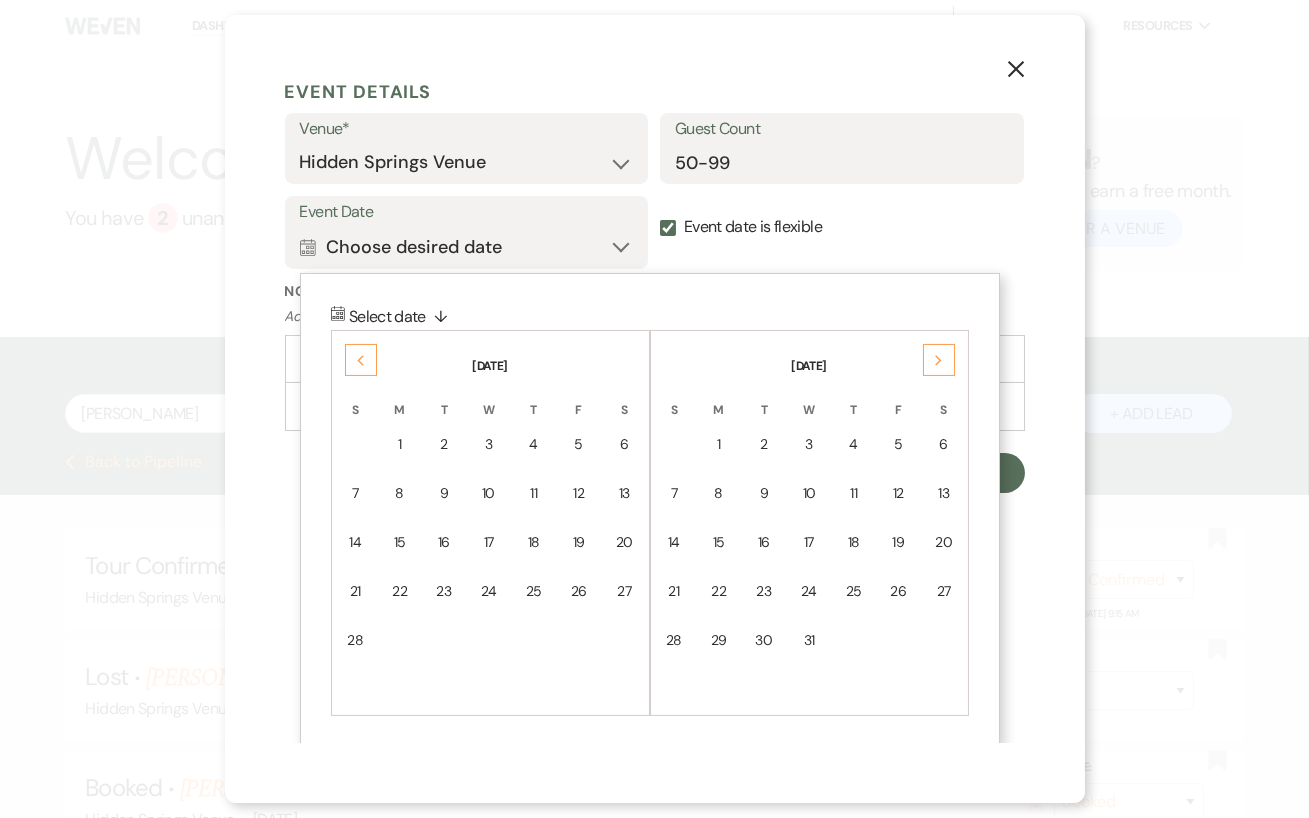 click on "Next" 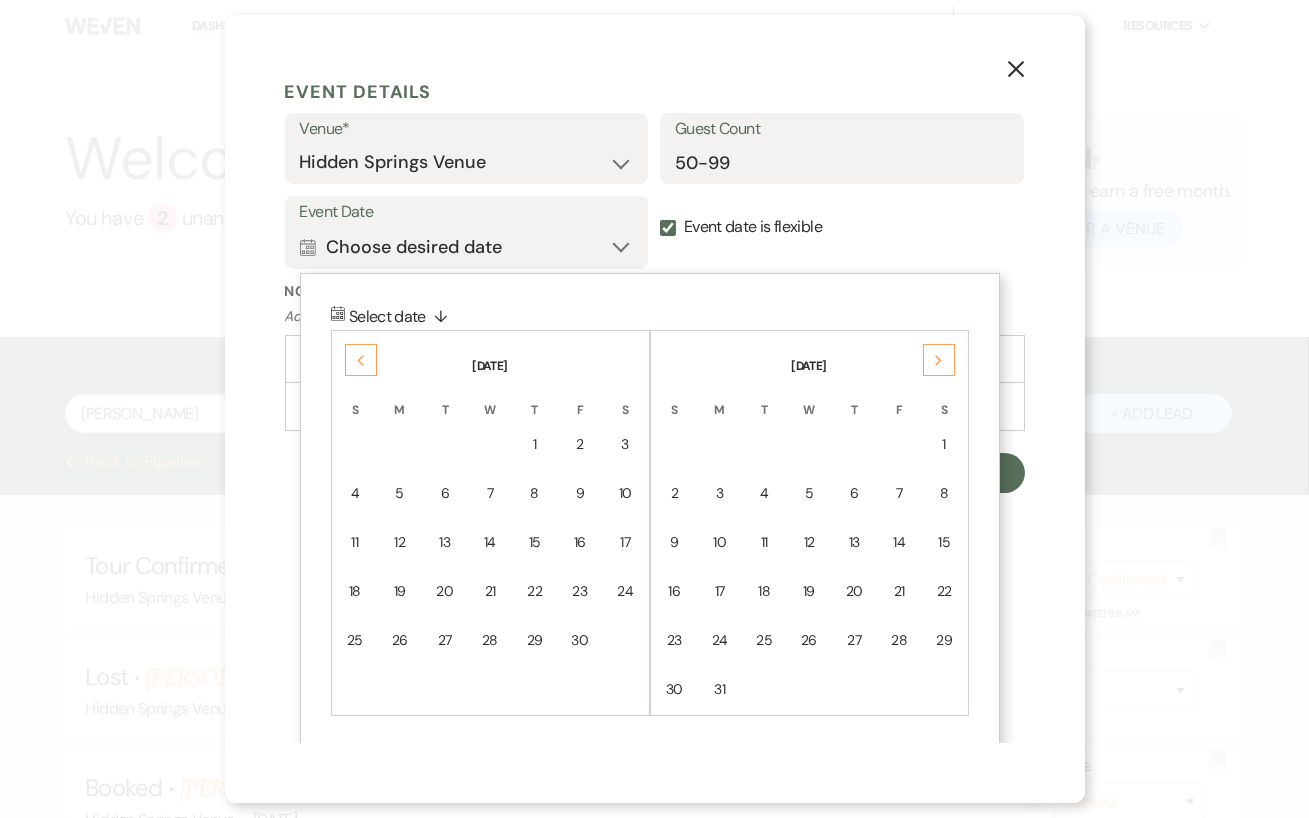 click on "Next" 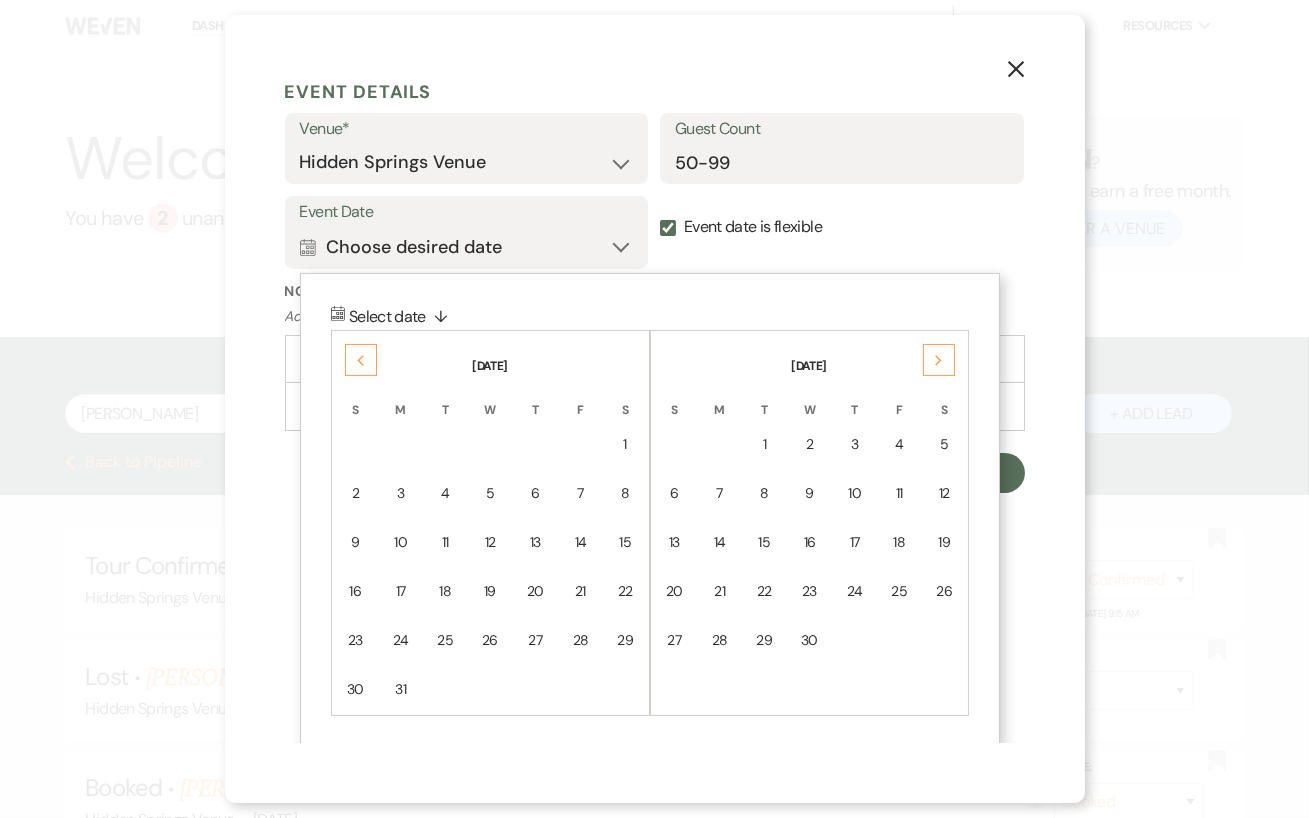 click on "Next" 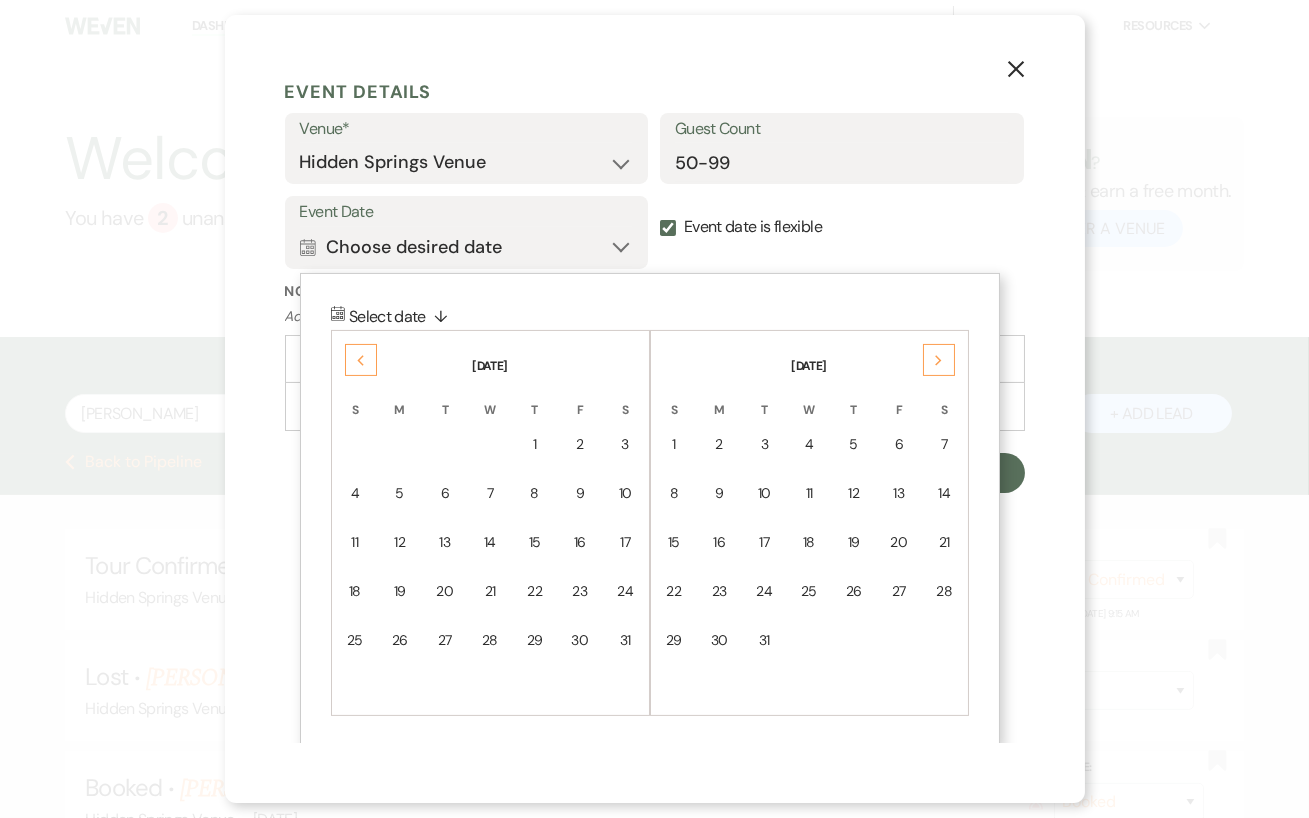 click on "Next" 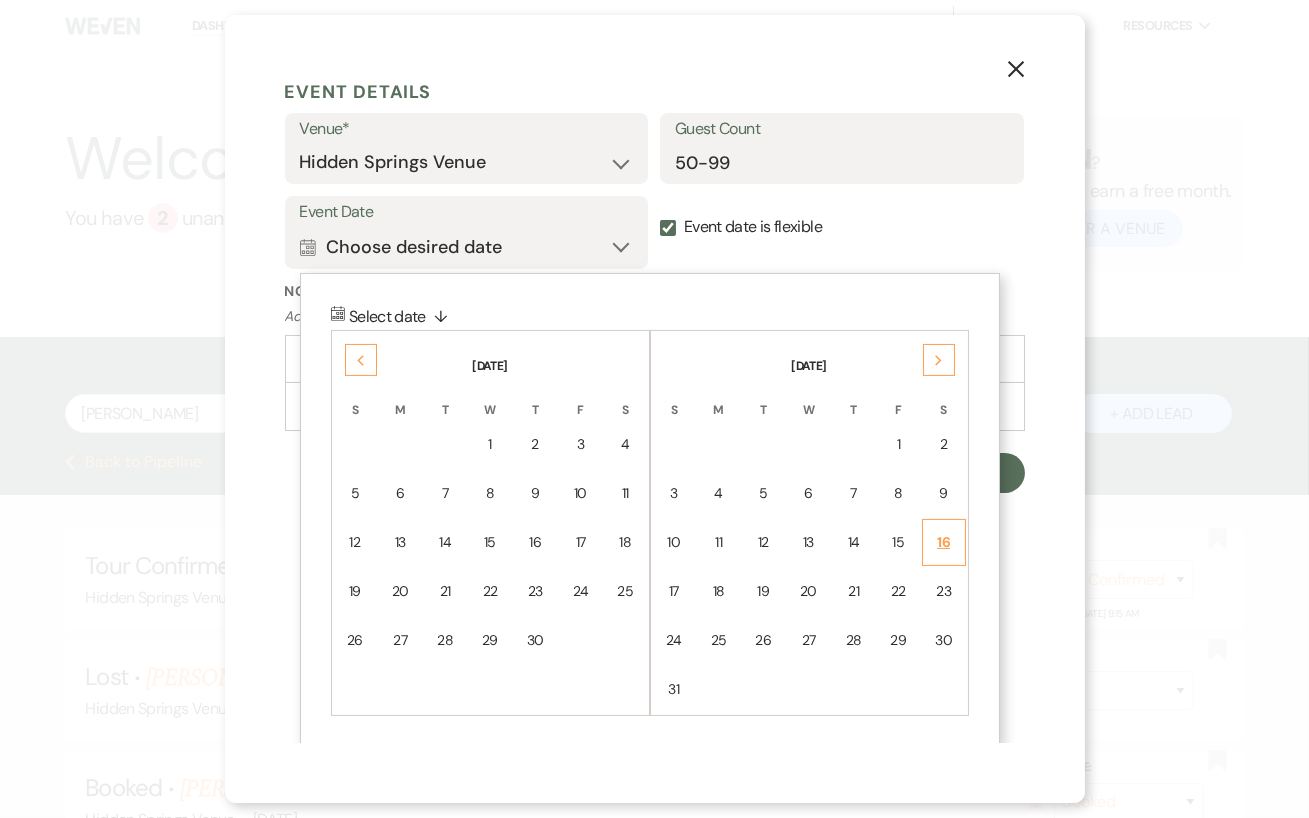 click on "16" at bounding box center (944, 542) 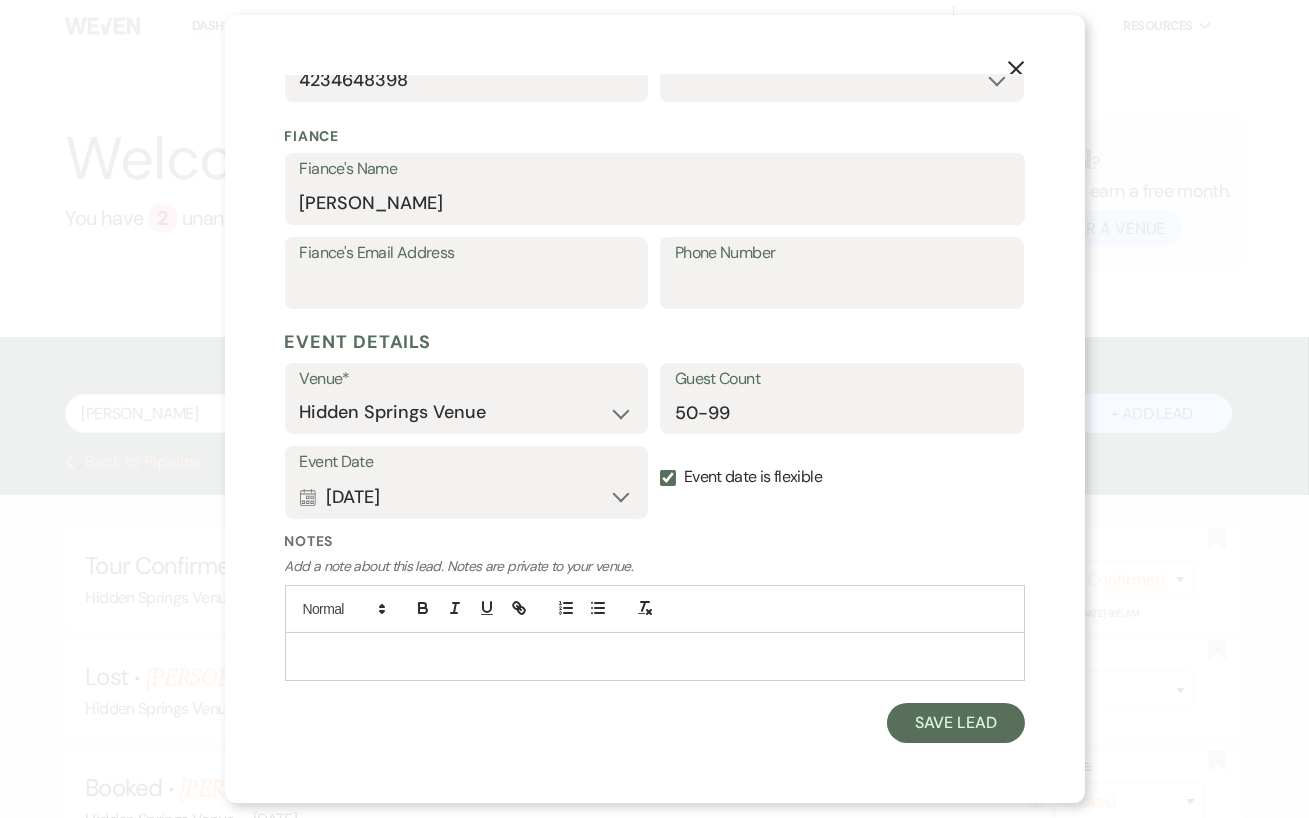 scroll, scrollTop: 519, scrollLeft: 0, axis: vertical 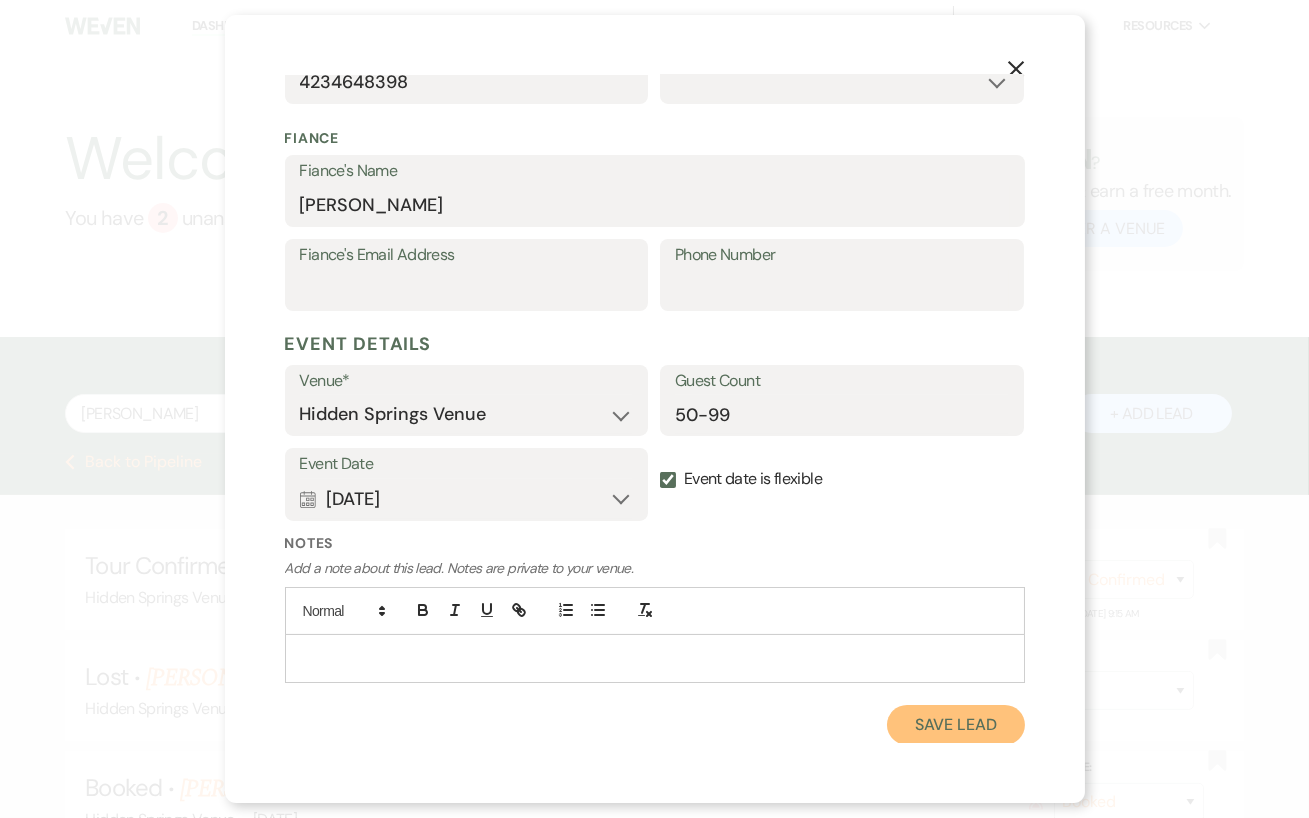 click on "Save Lead" at bounding box center [955, 725] 